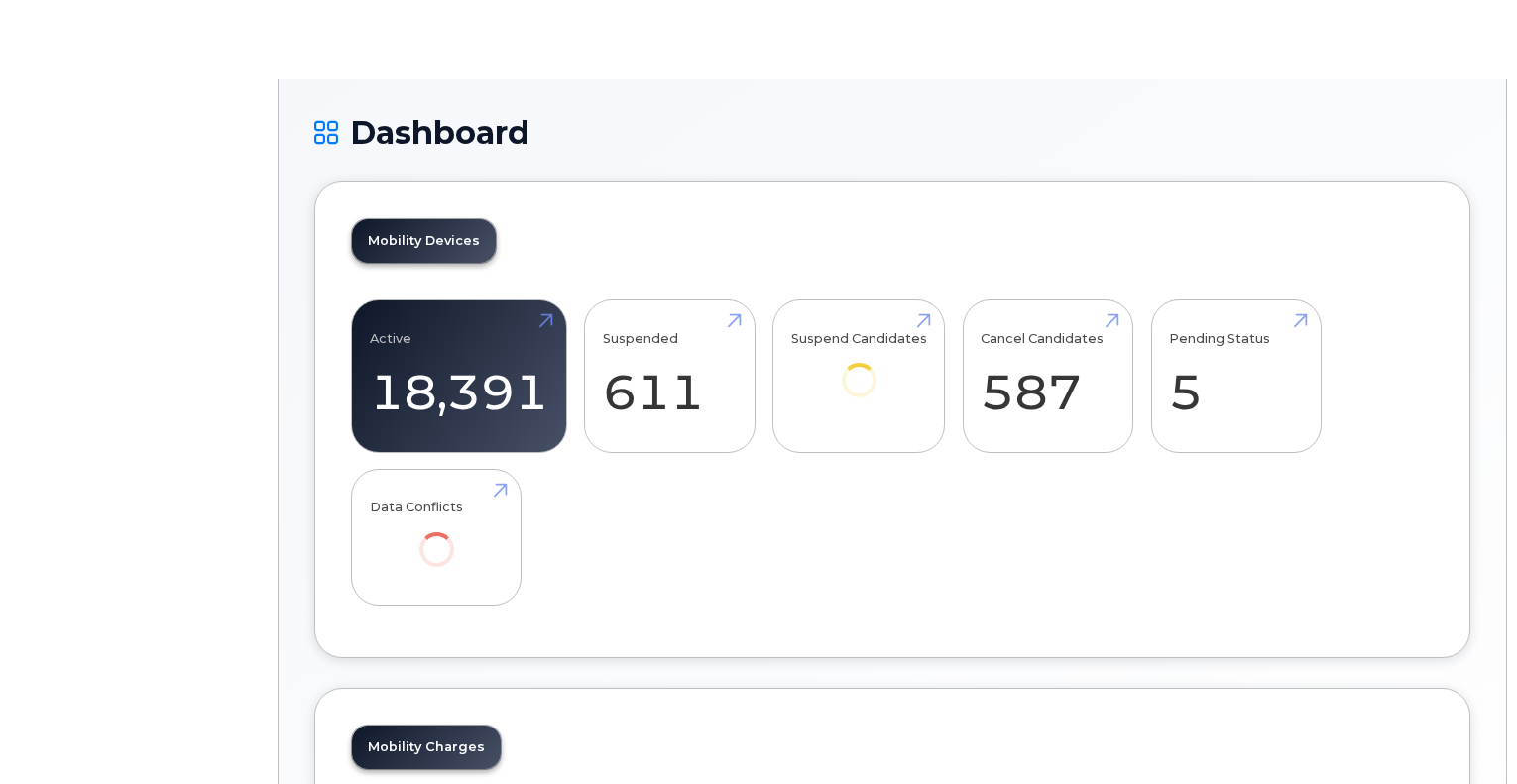 scroll, scrollTop: 0, scrollLeft: 0, axis: both 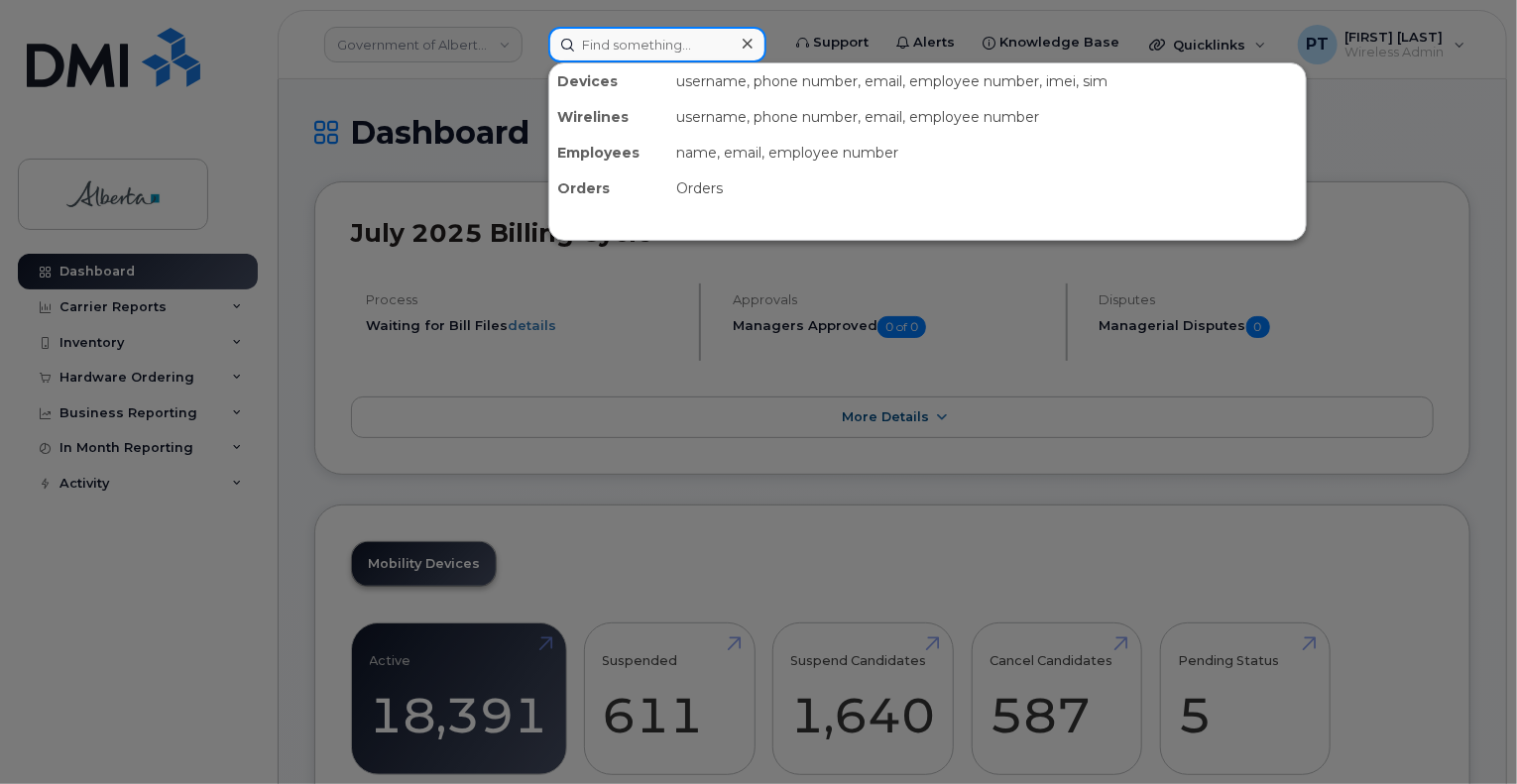 click at bounding box center [657, 45] 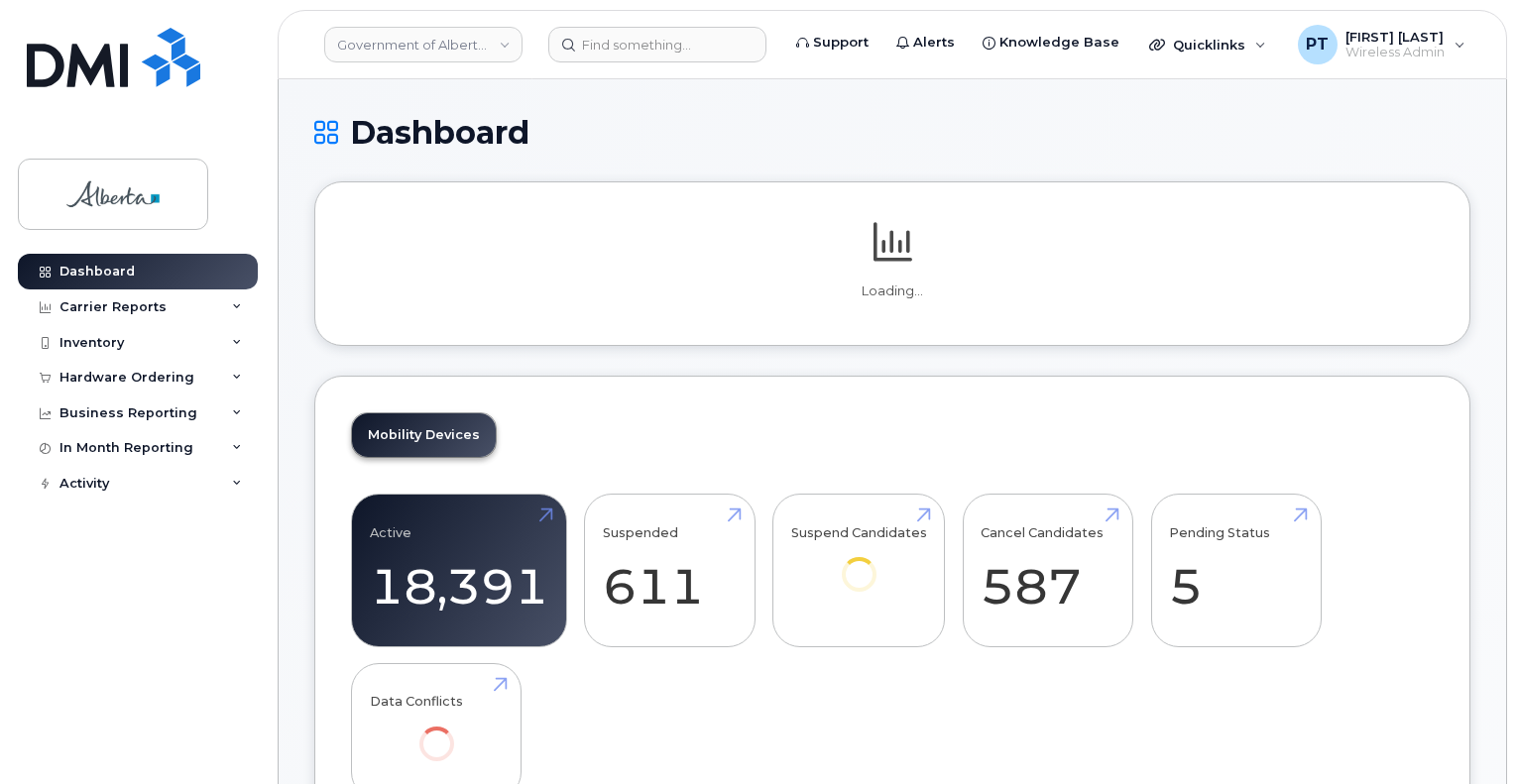 scroll, scrollTop: 0, scrollLeft: 0, axis: both 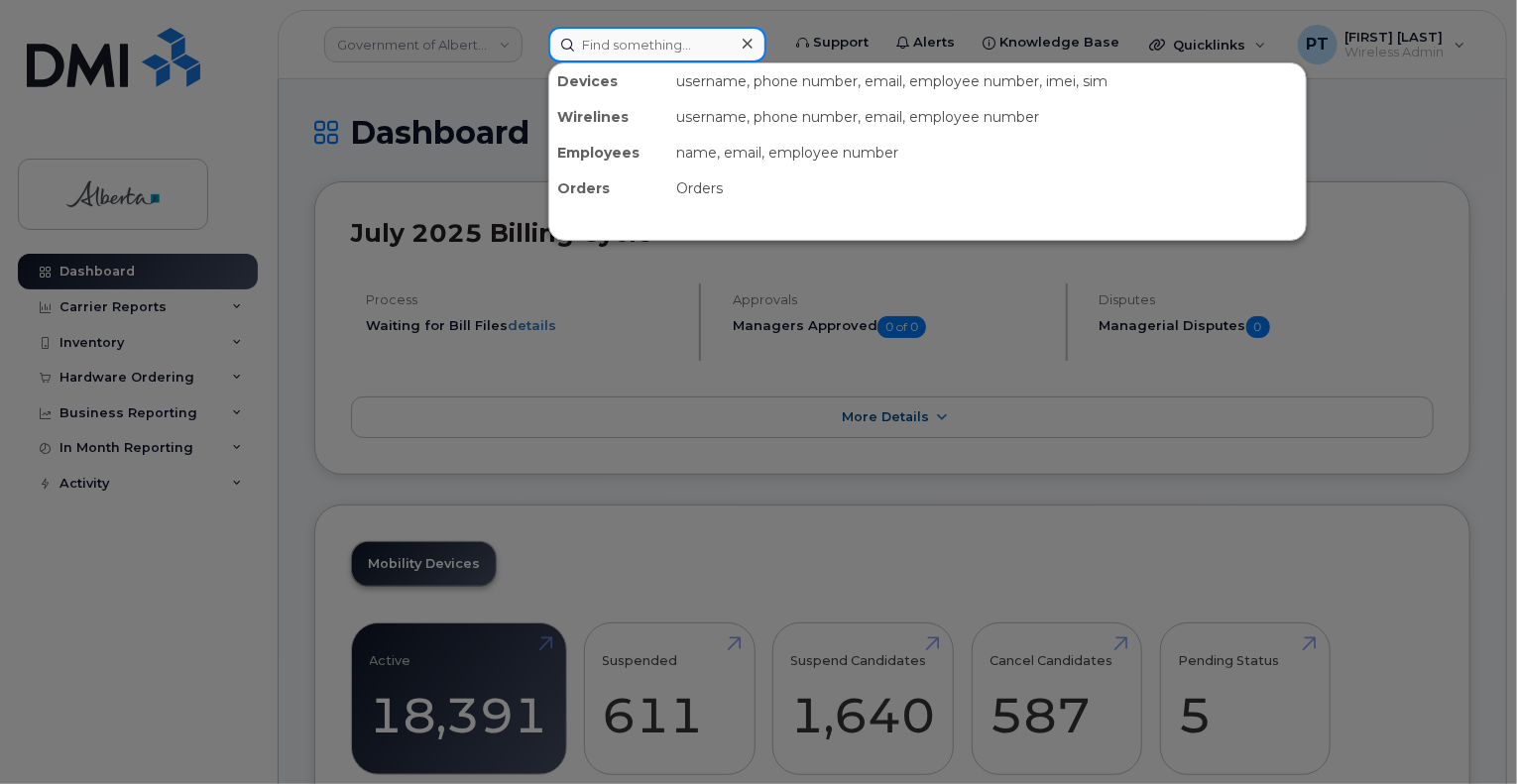 click at bounding box center (657, 45) 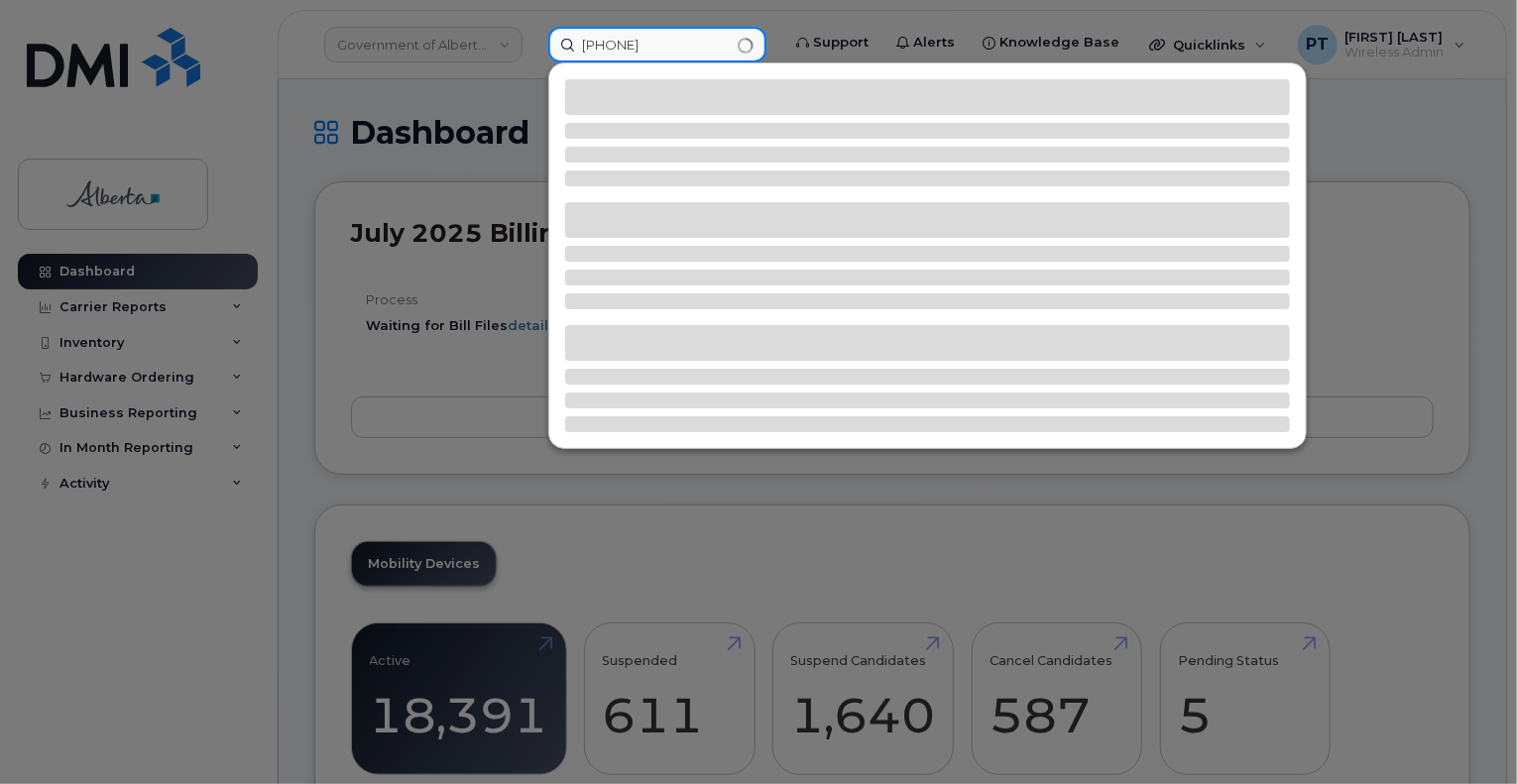 type on "4035429536" 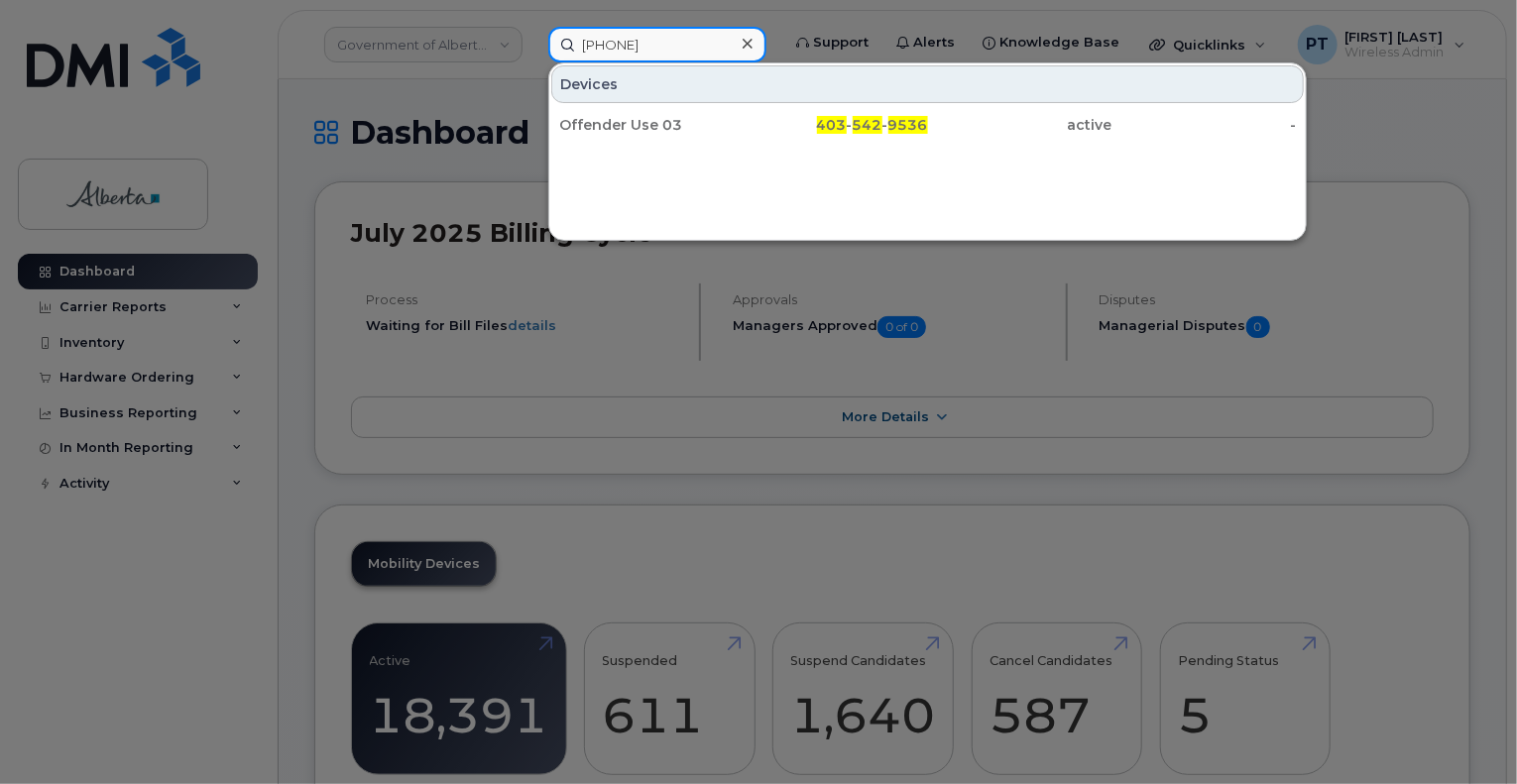 click on "4035429536" at bounding box center (657, 45) 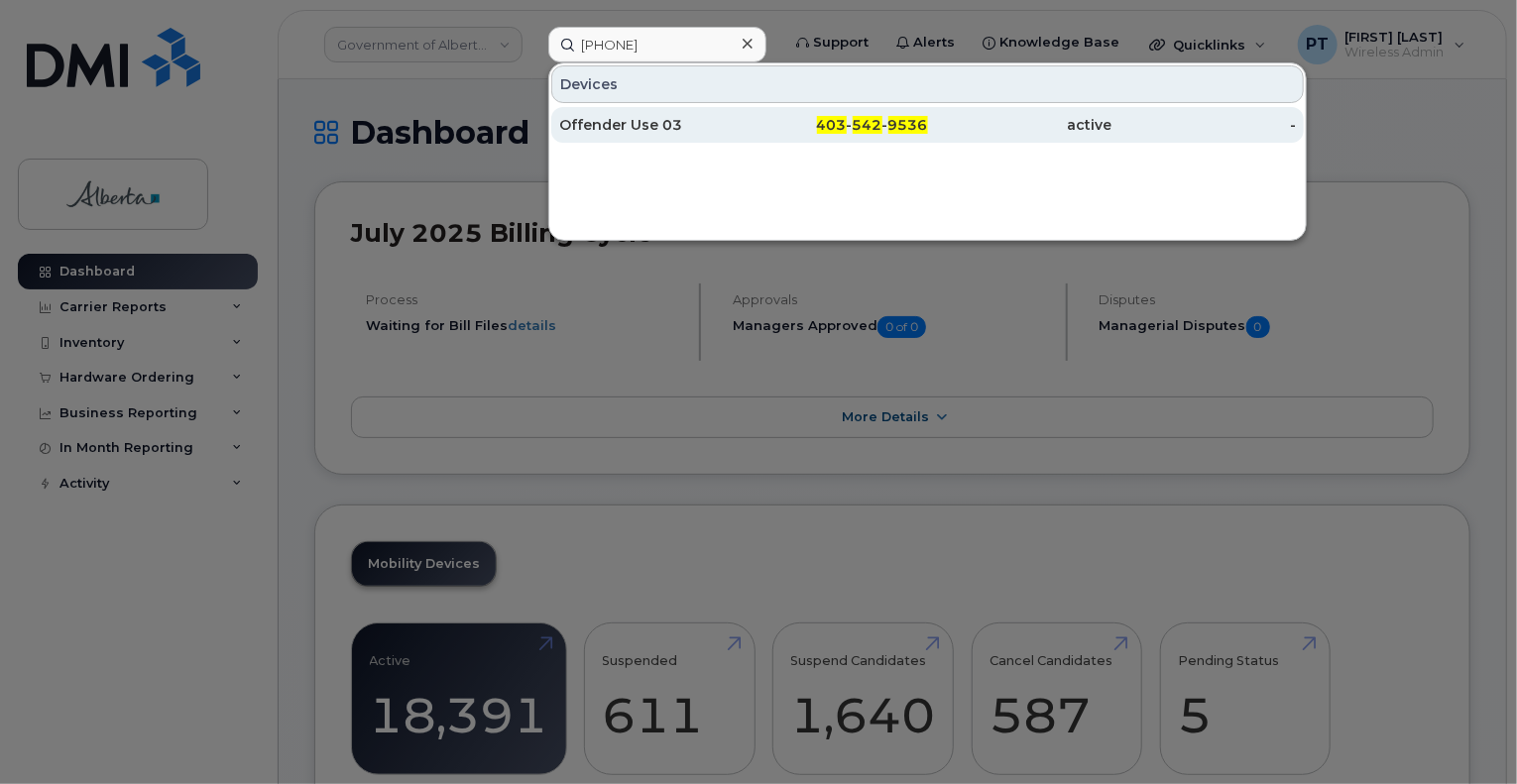 click on "Offender Use 03" at bounding box center [651, 125] 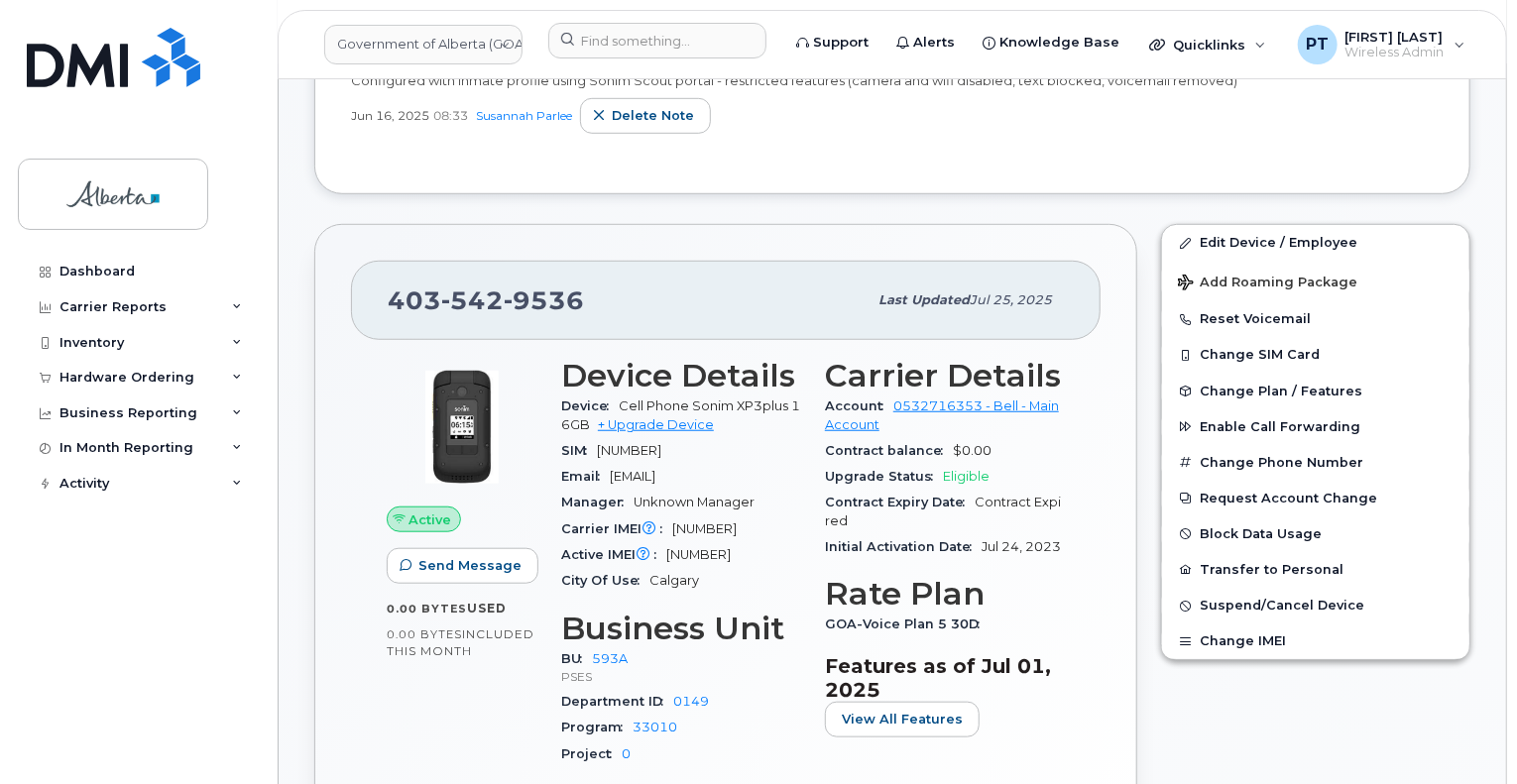scroll, scrollTop: 297, scrollLeft: 0, axis: vertical 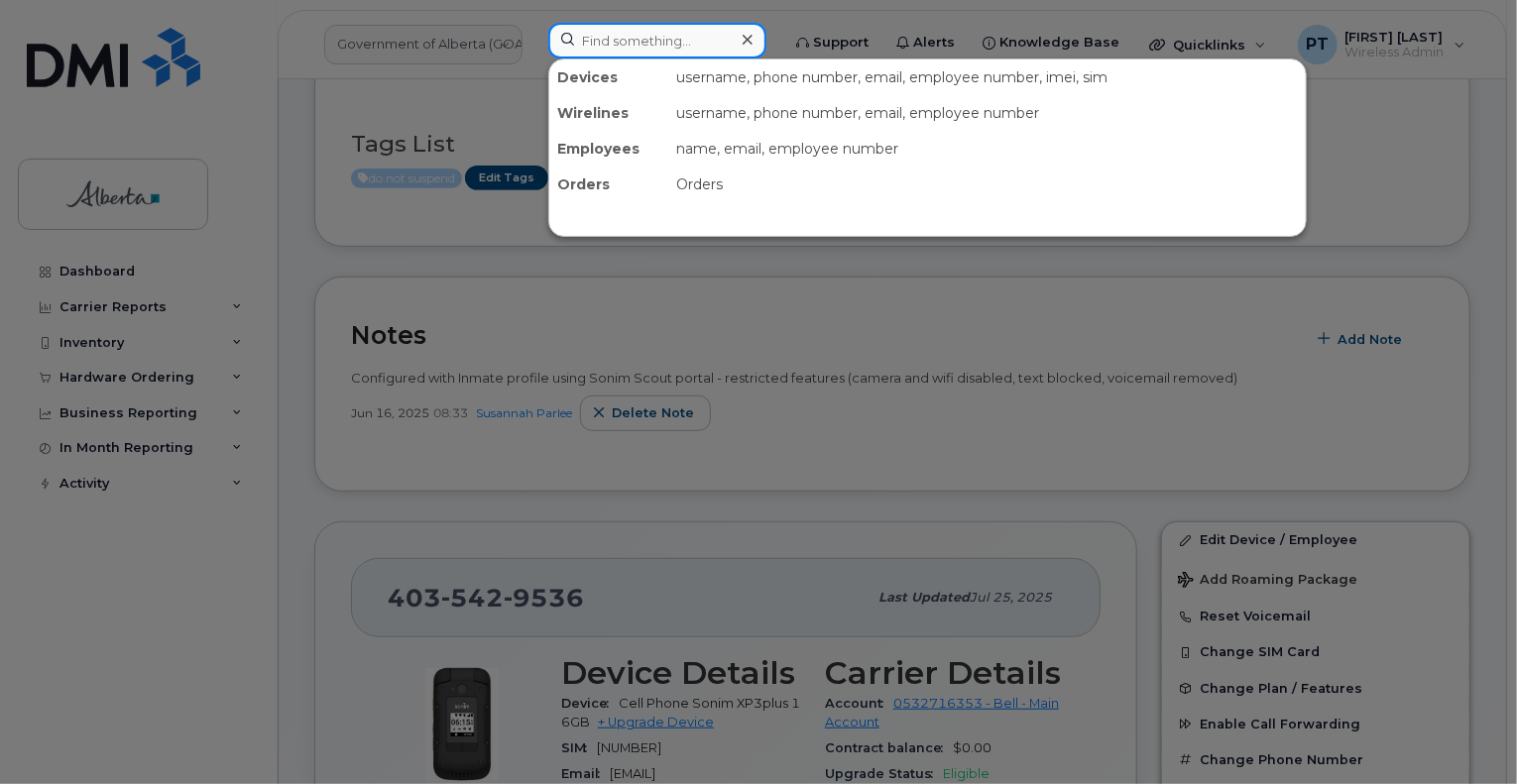 click at bounding box center [657, 41] 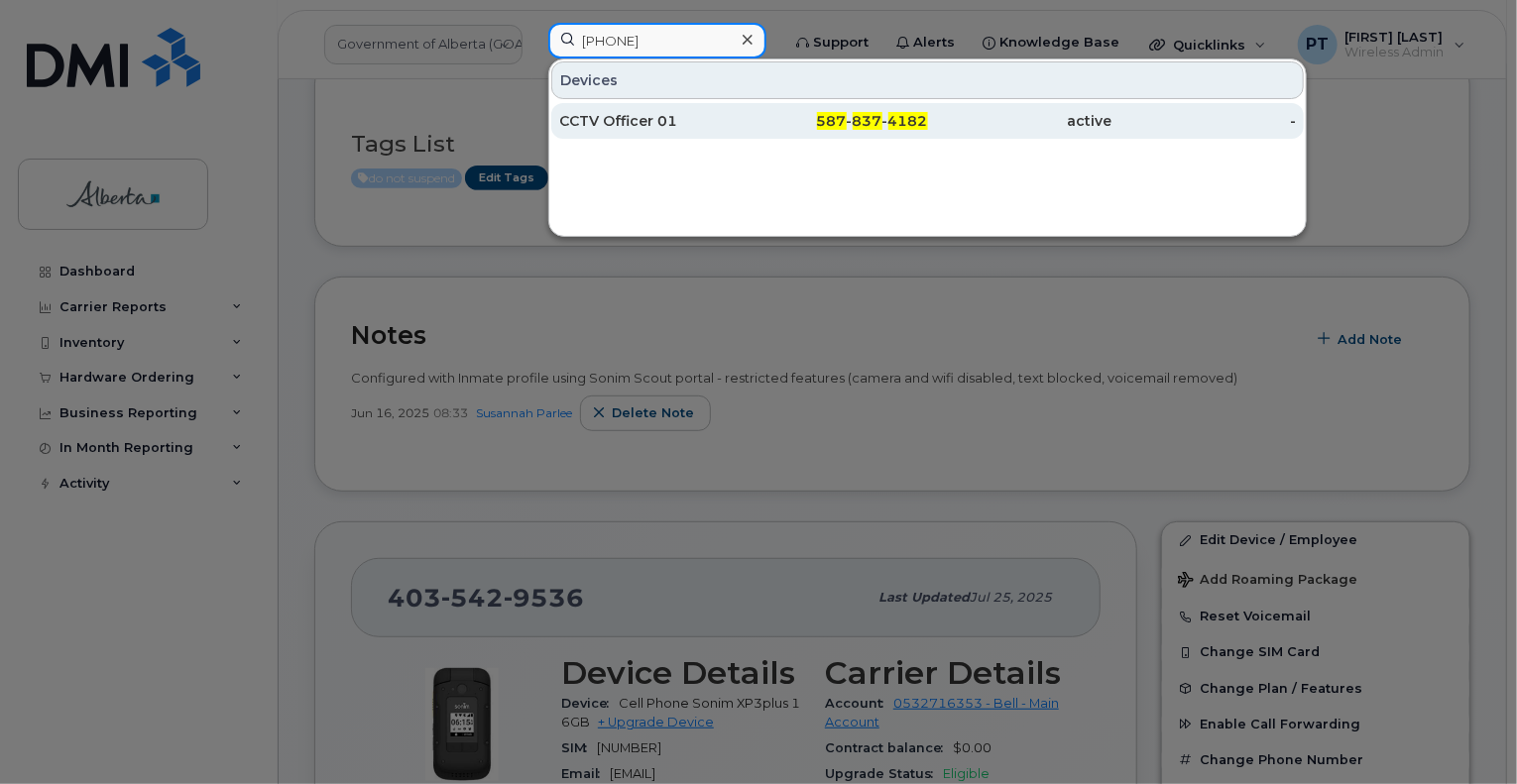 type on "5878374182" 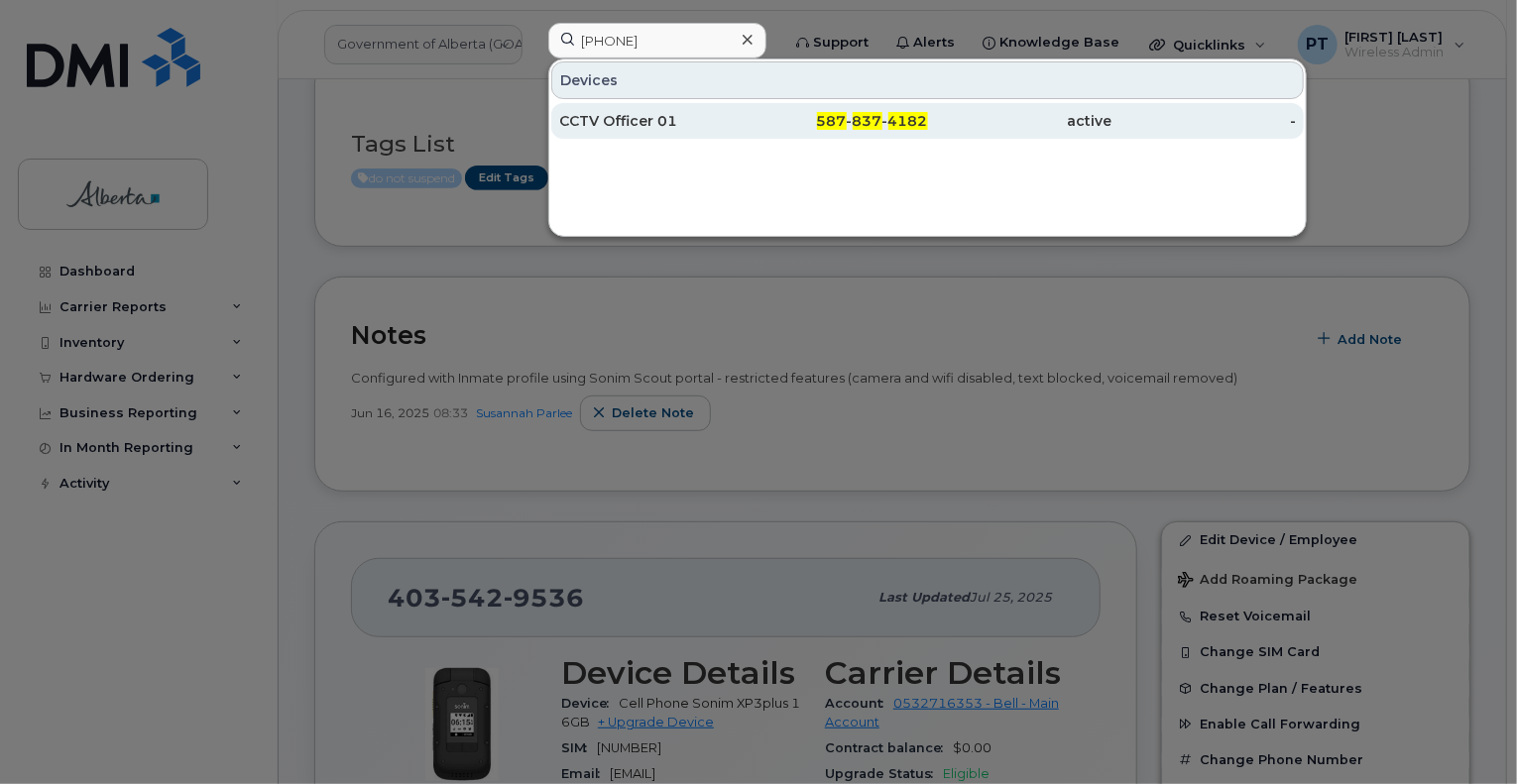click on "CCTV Officer 01" at bounding box center [651, 121] 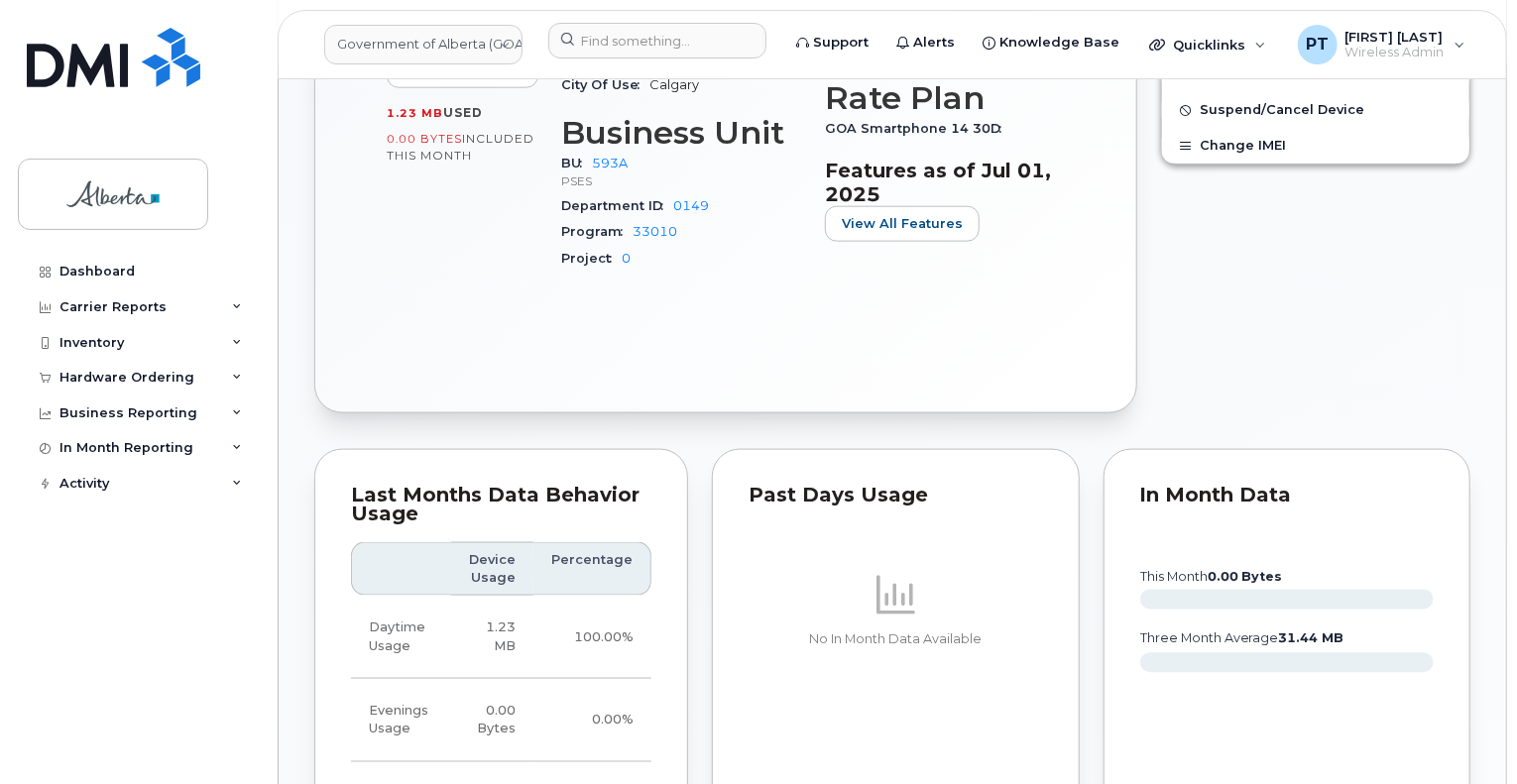 scroll, scrollTop: 1586, scrollLeft: 0, axis: vertical 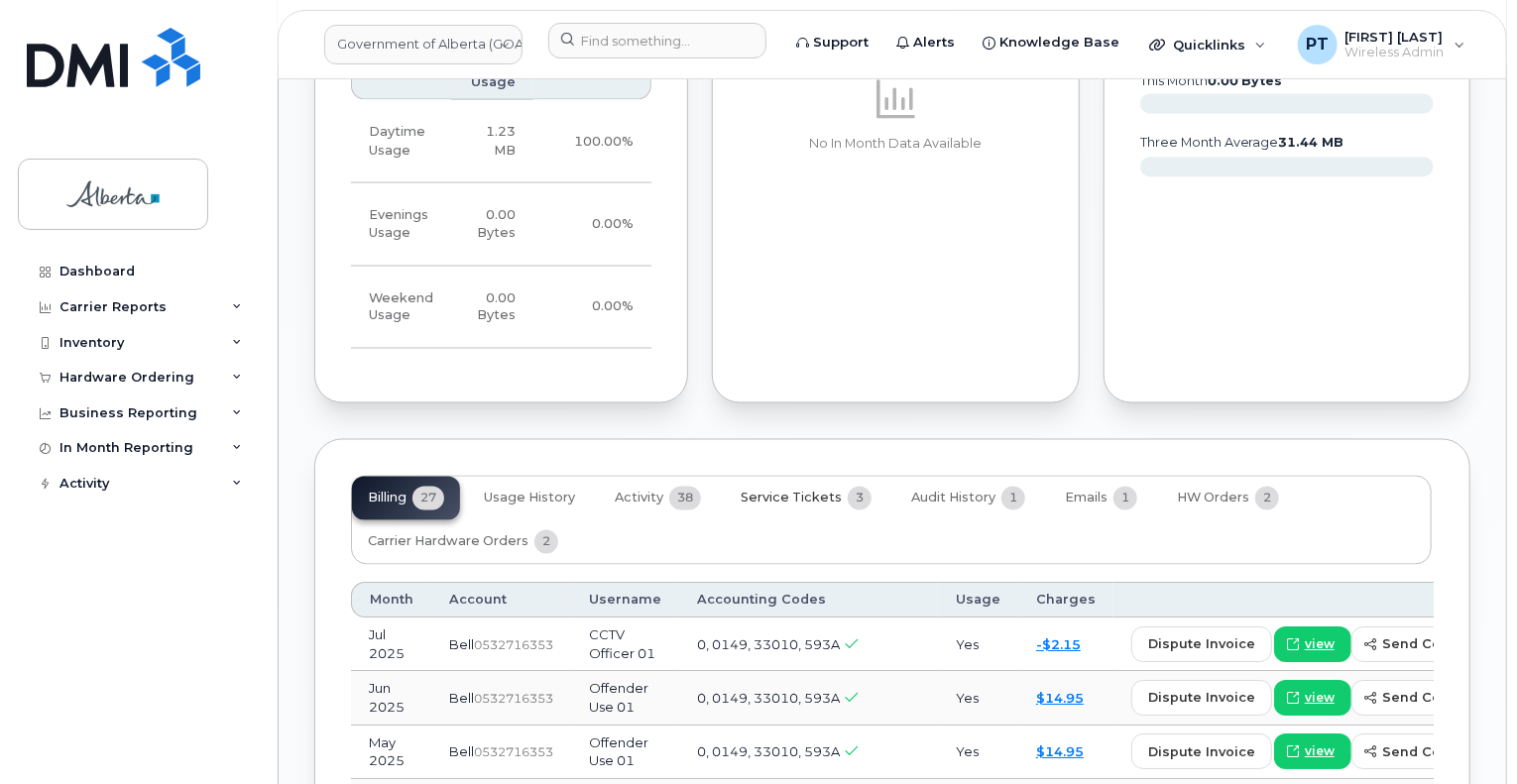 click on "Service Tickets" at bounding box center [791, 499] 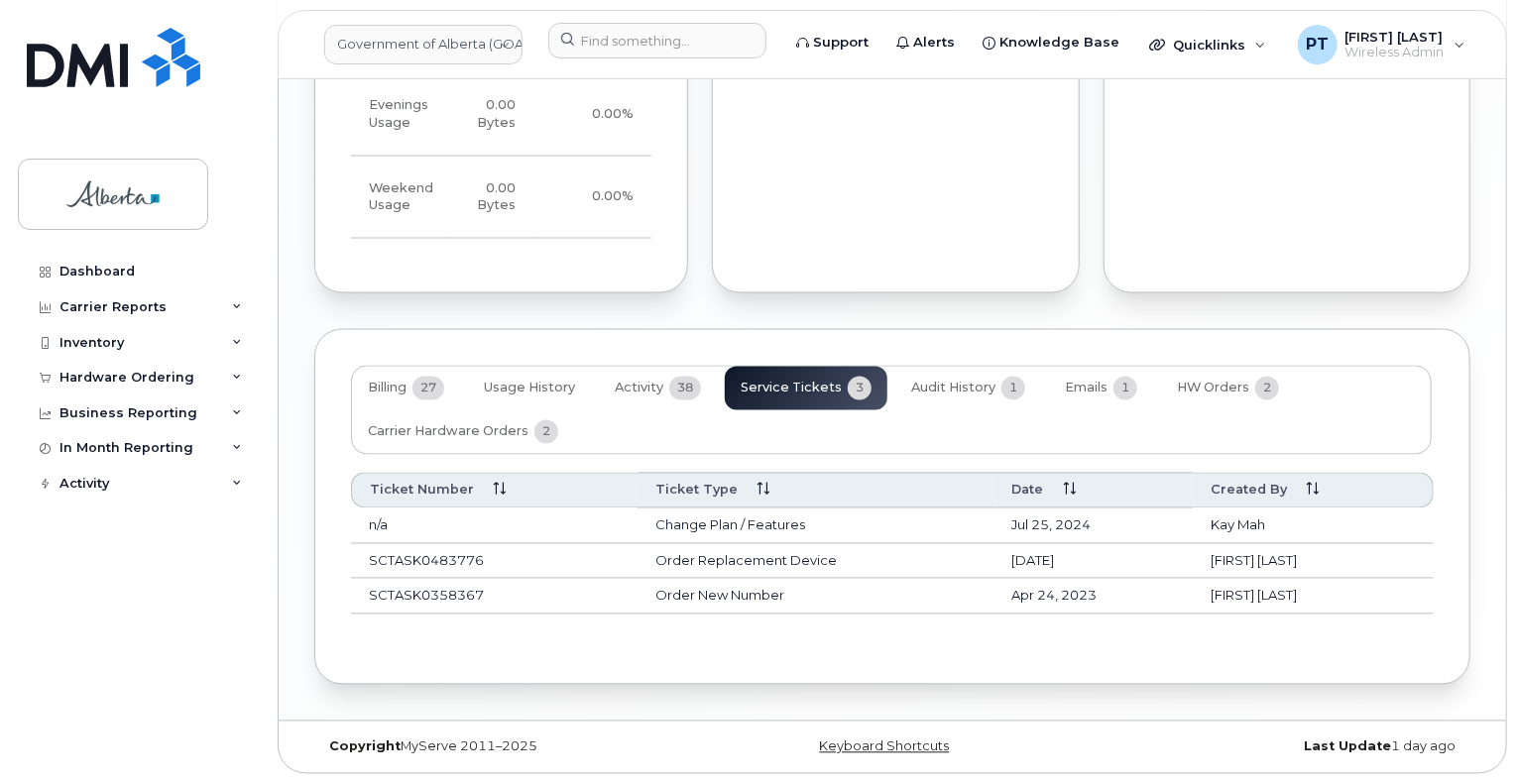 scroll, scrollTop: 1709, scrollLeft: 0, axis: vertical 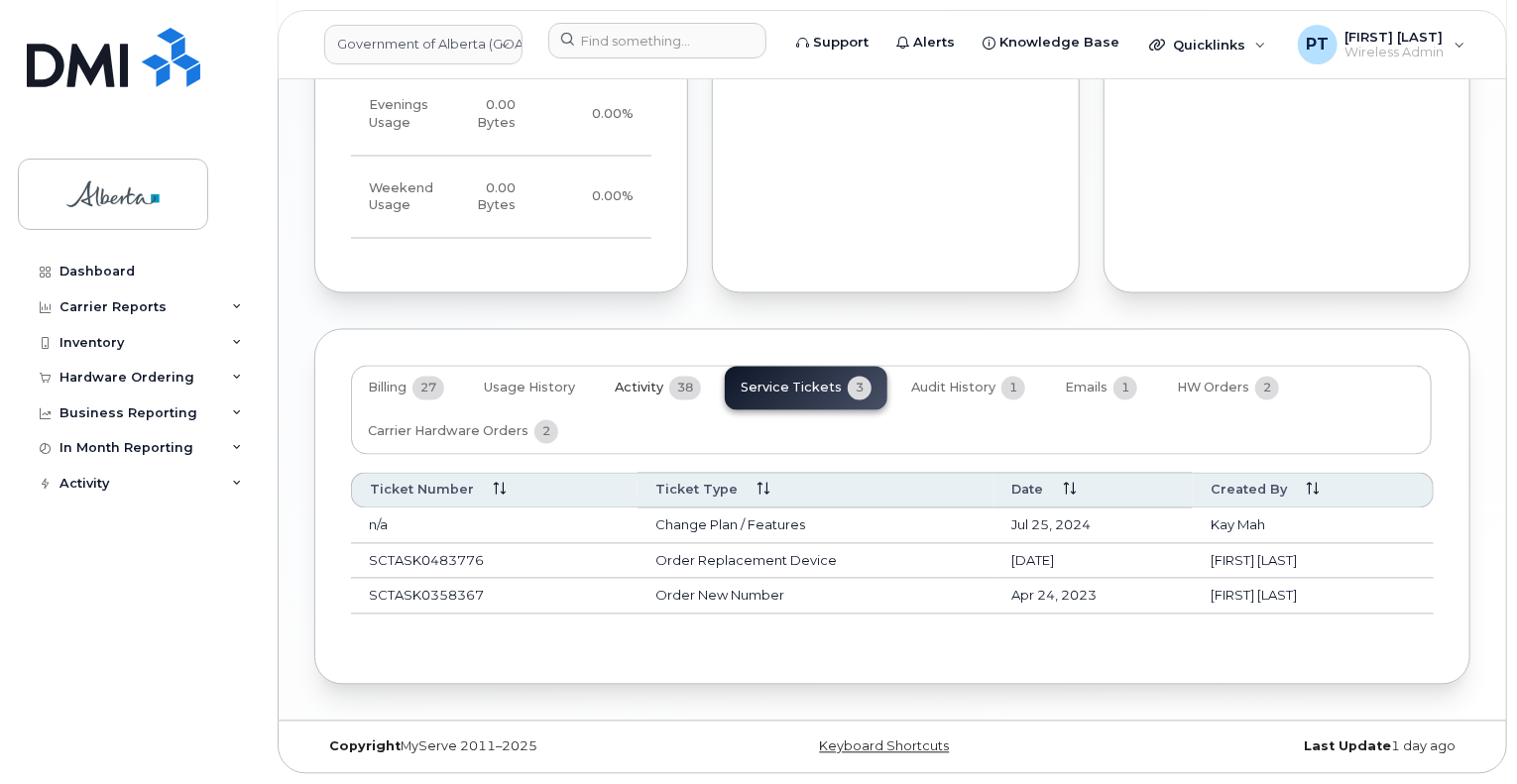 click on "Activity" at bounding box center (639, 389) 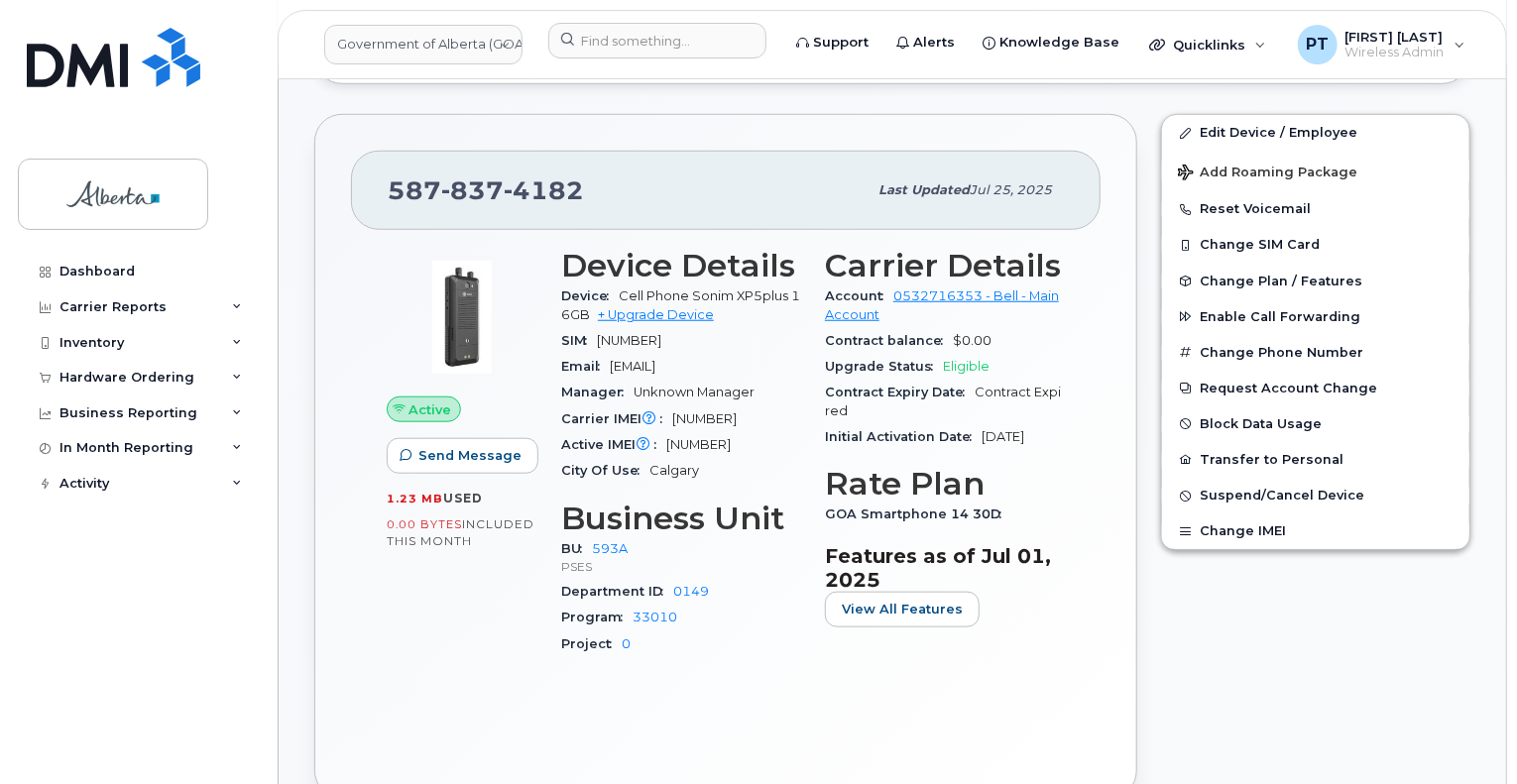 scroll, scrollTop: 817, scrollLeft: 0, axis: vertical 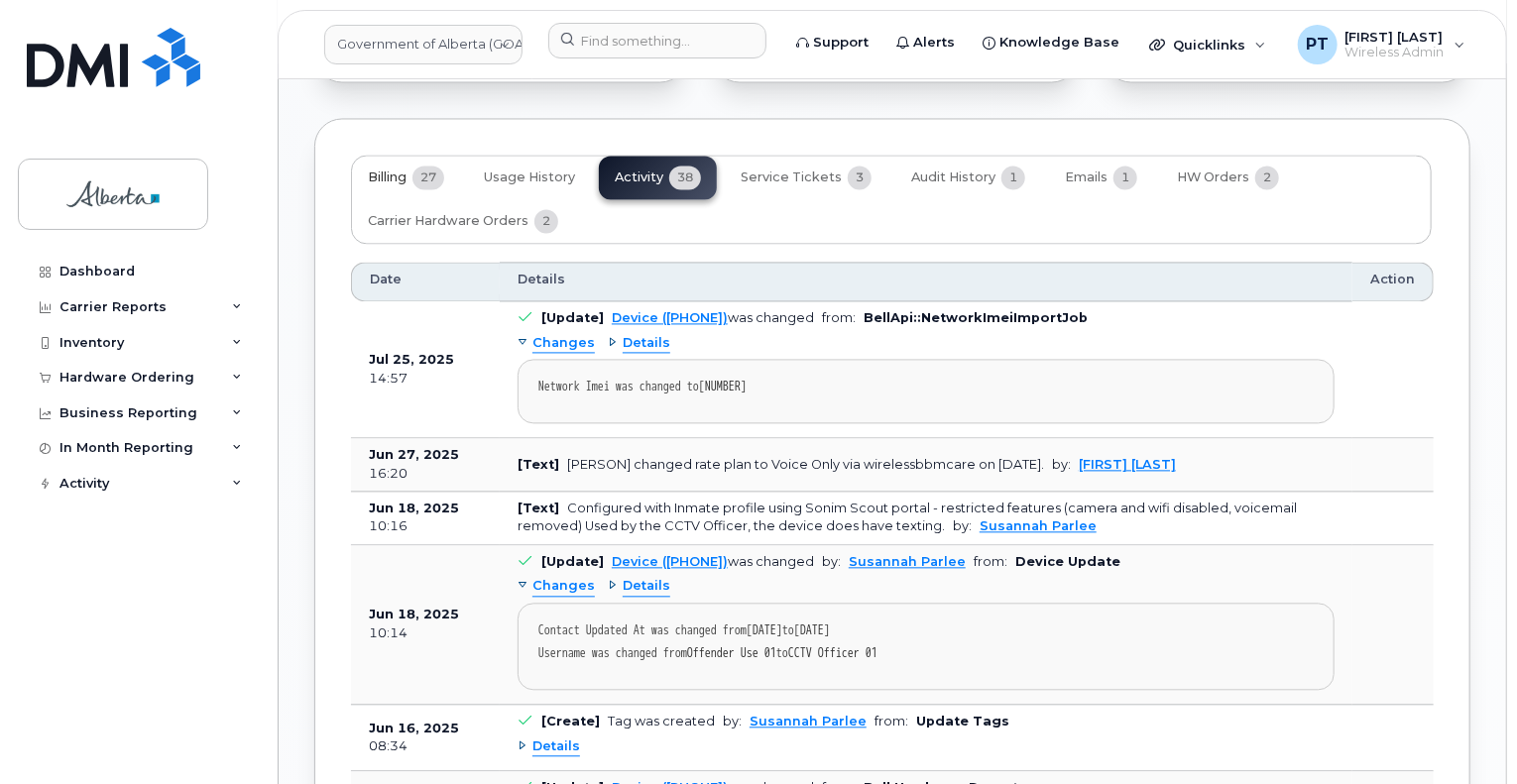 click on "Billing" at bounding box center [387, 177] 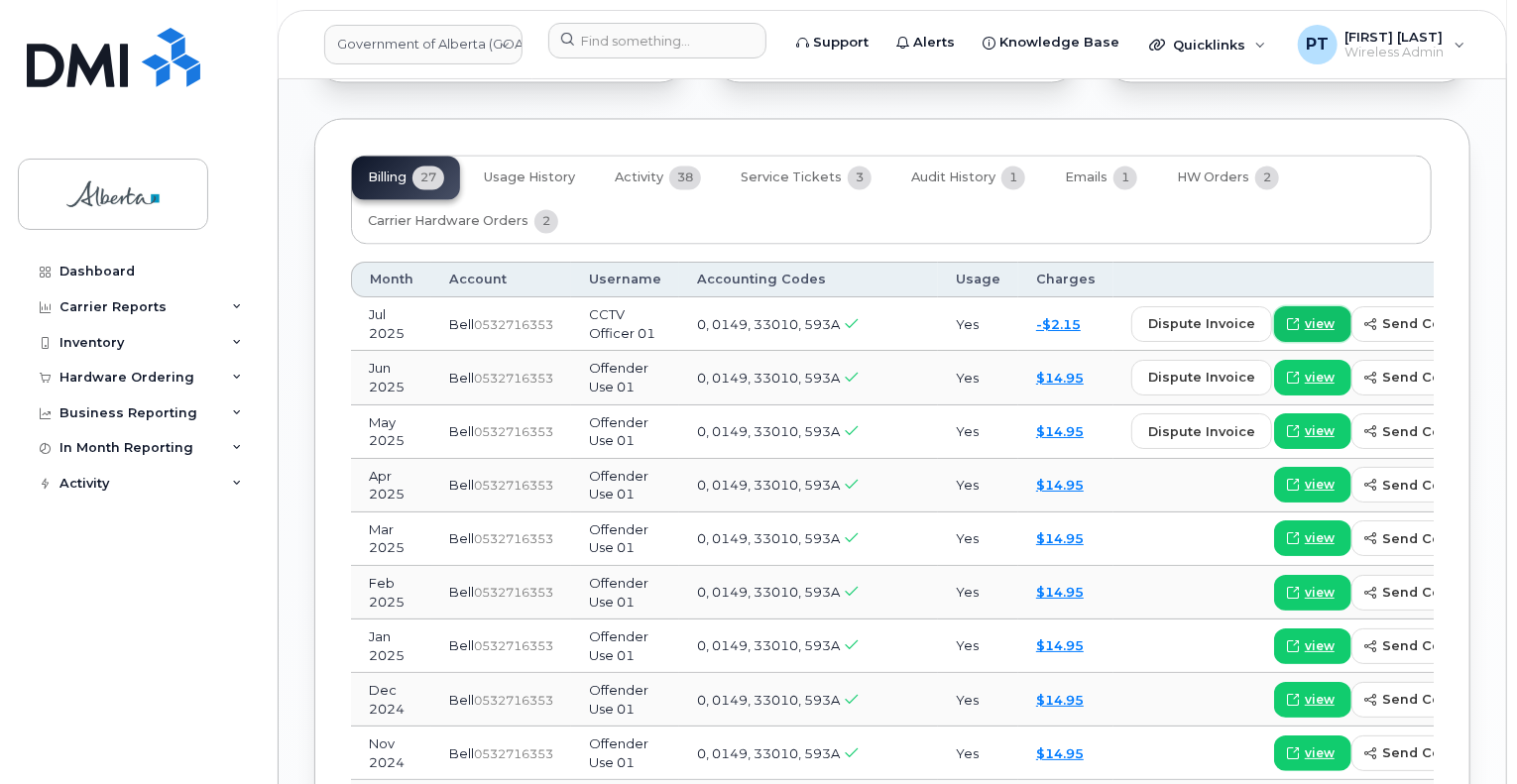click on "view" at bounding box center [1320, 324] 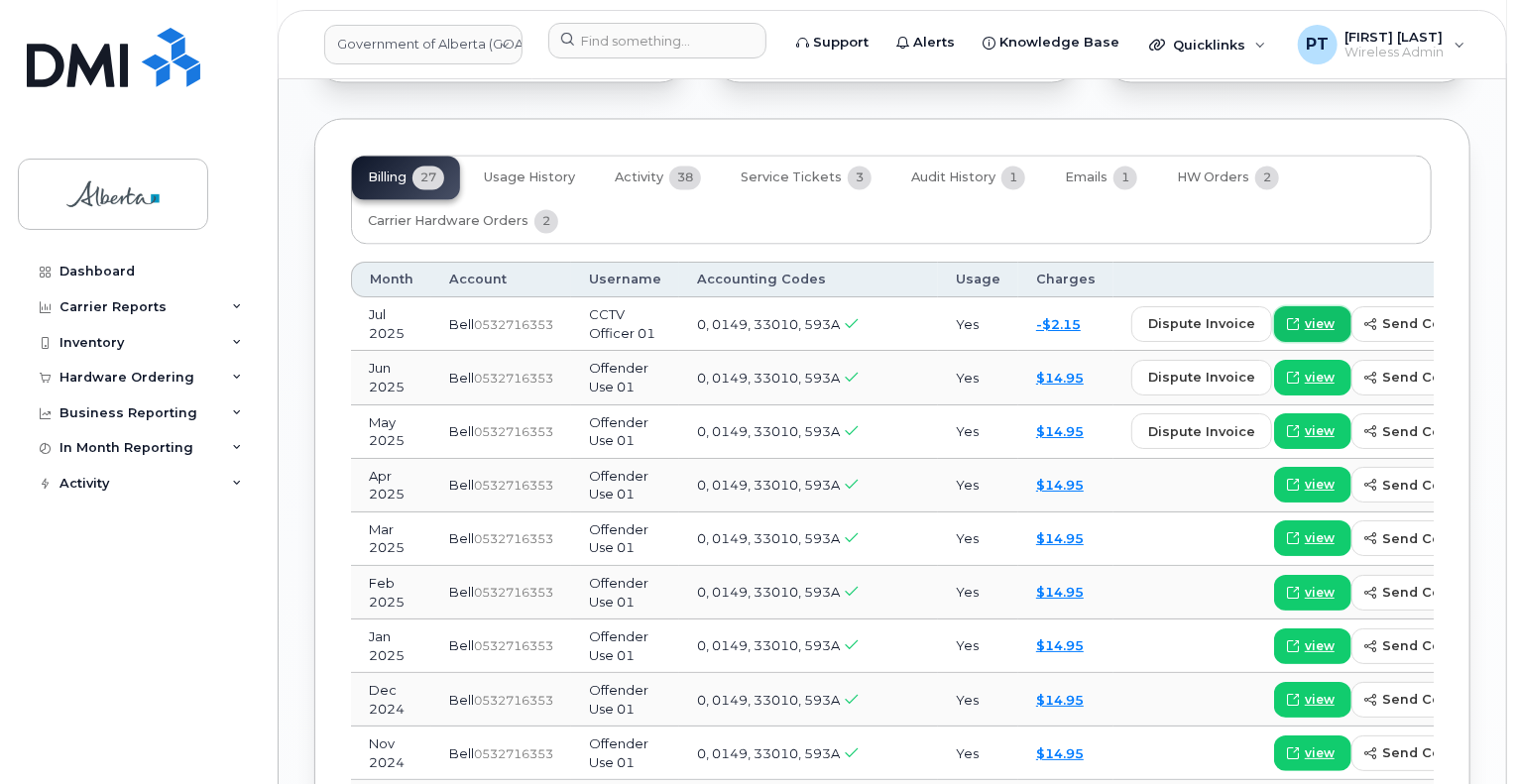 click on "view" at bounding box center (1320, 324) 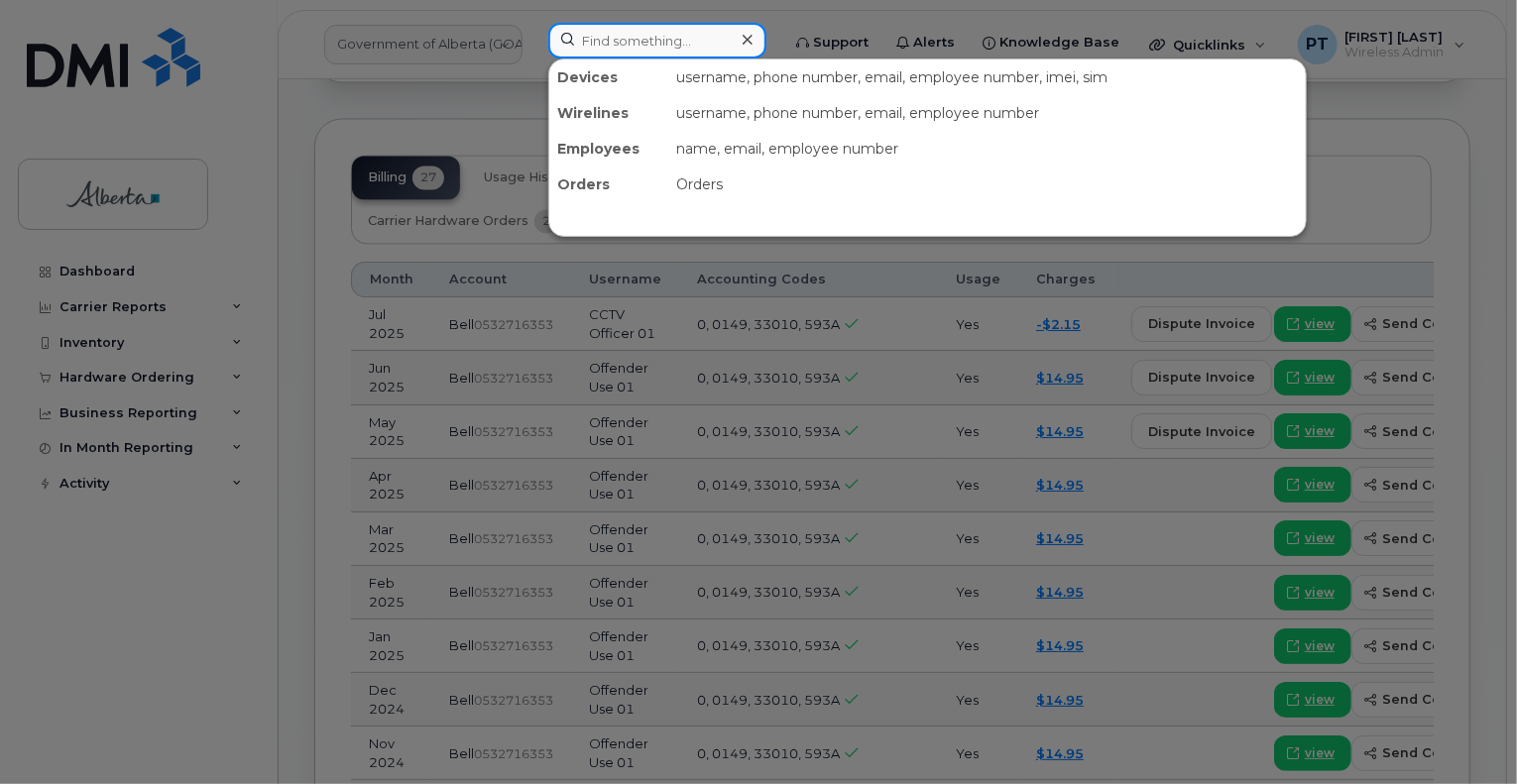 click at bounding box center [657, 41] 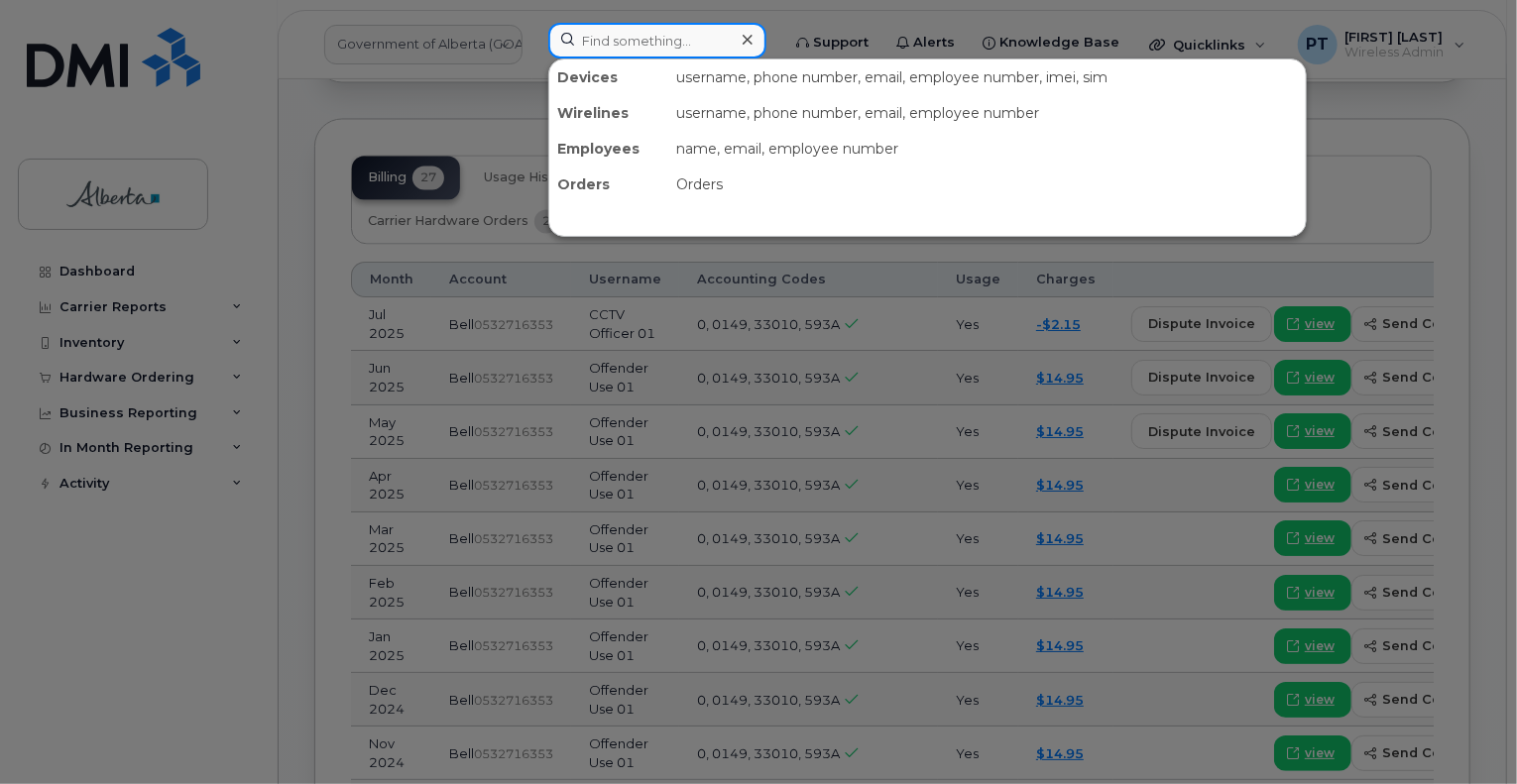click at bounding box center [657, 41] 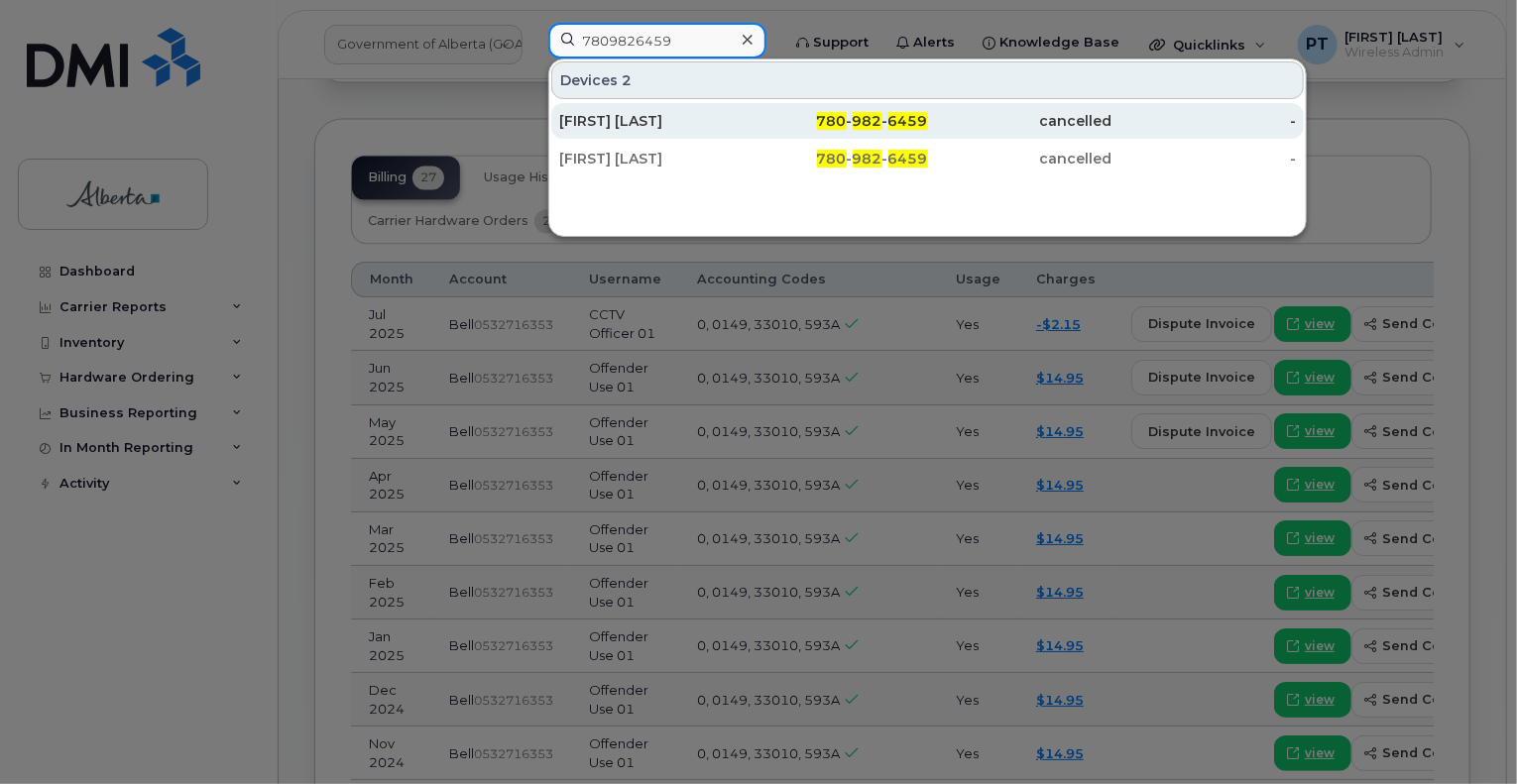 type on "7809826459" 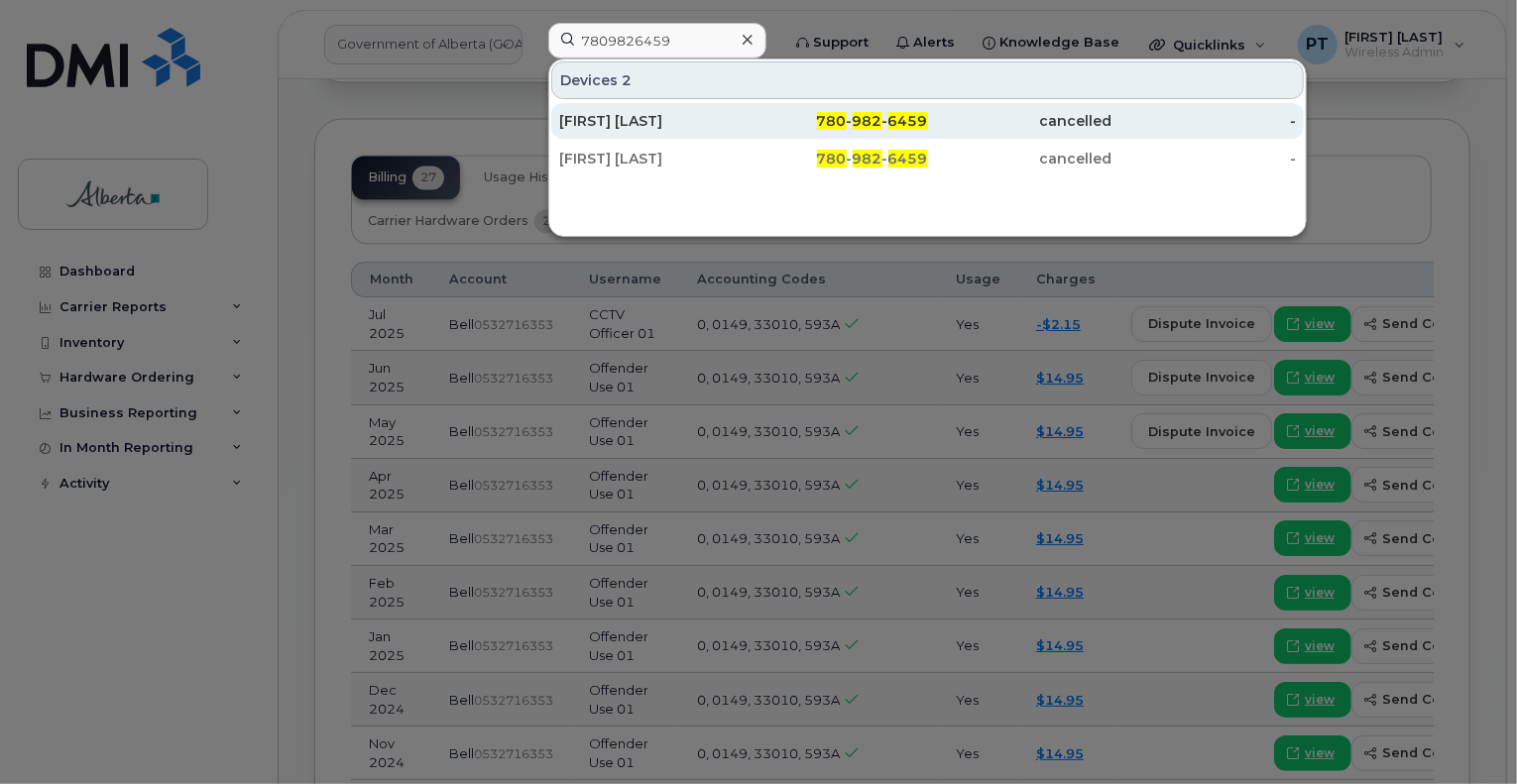 click on "[FIRST] [LAST]" at bounding box center [651, 121] 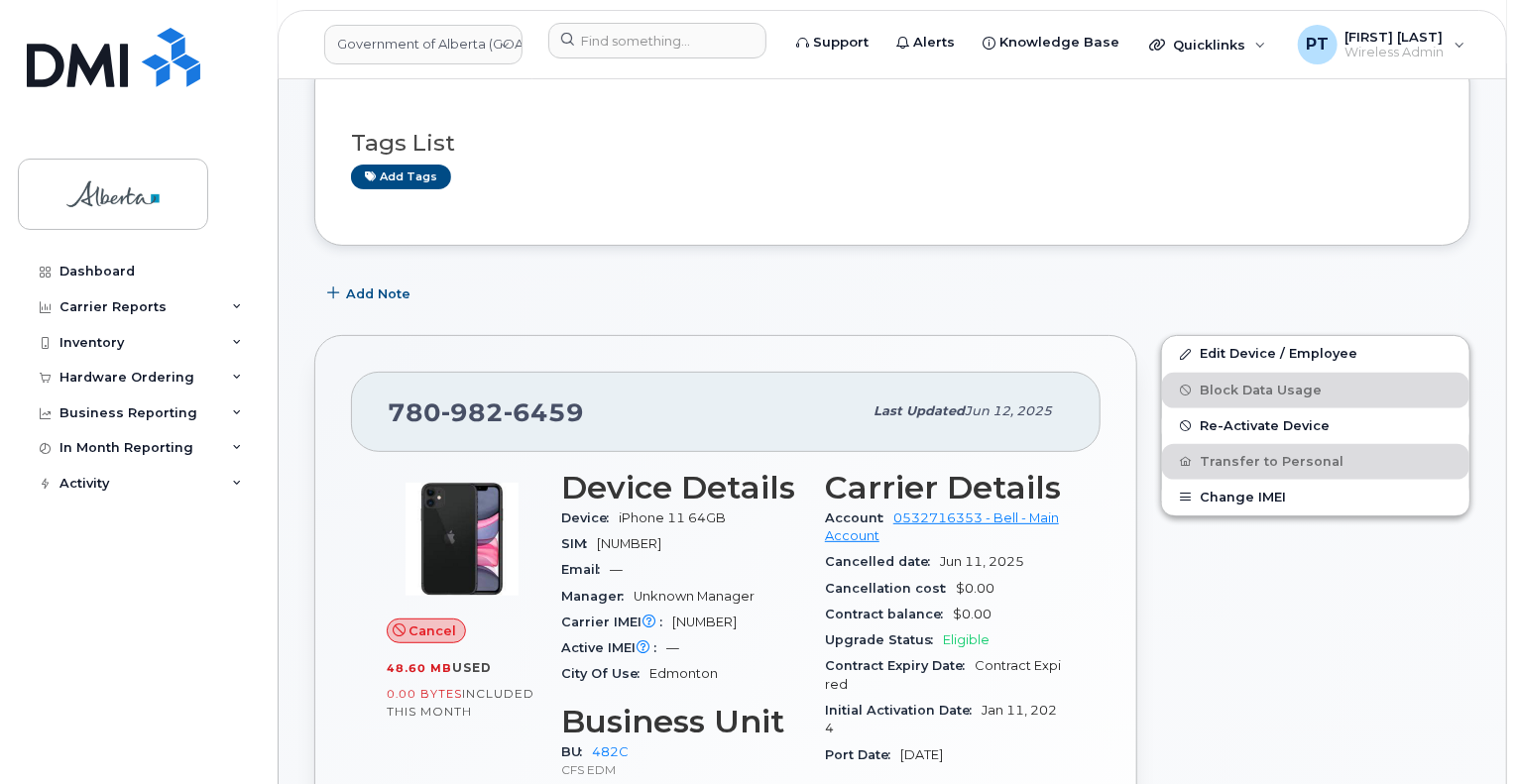 scroll, scrollTop: 0, scrollLeft: 0, axis: both 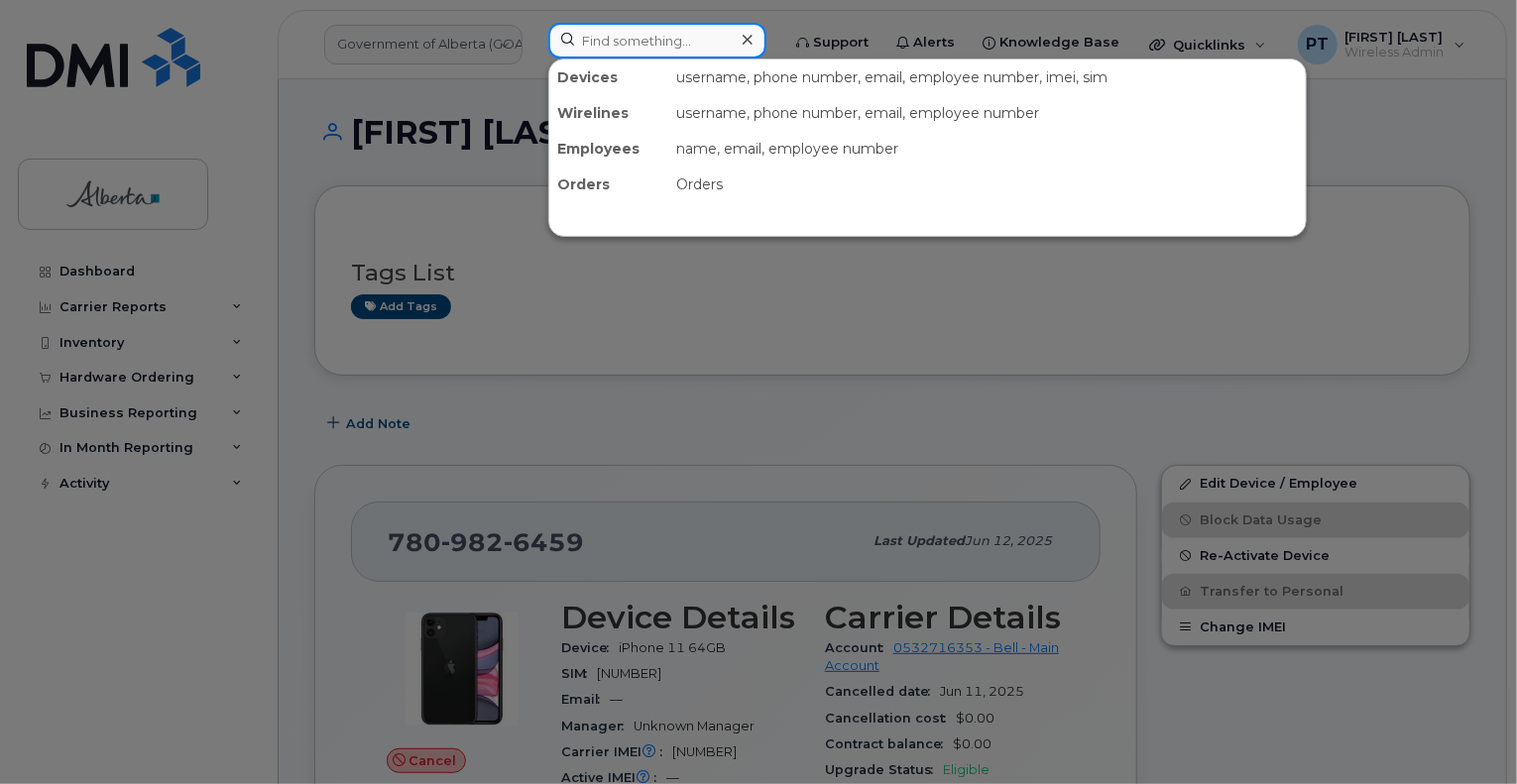click at bounding box center (657, 41) 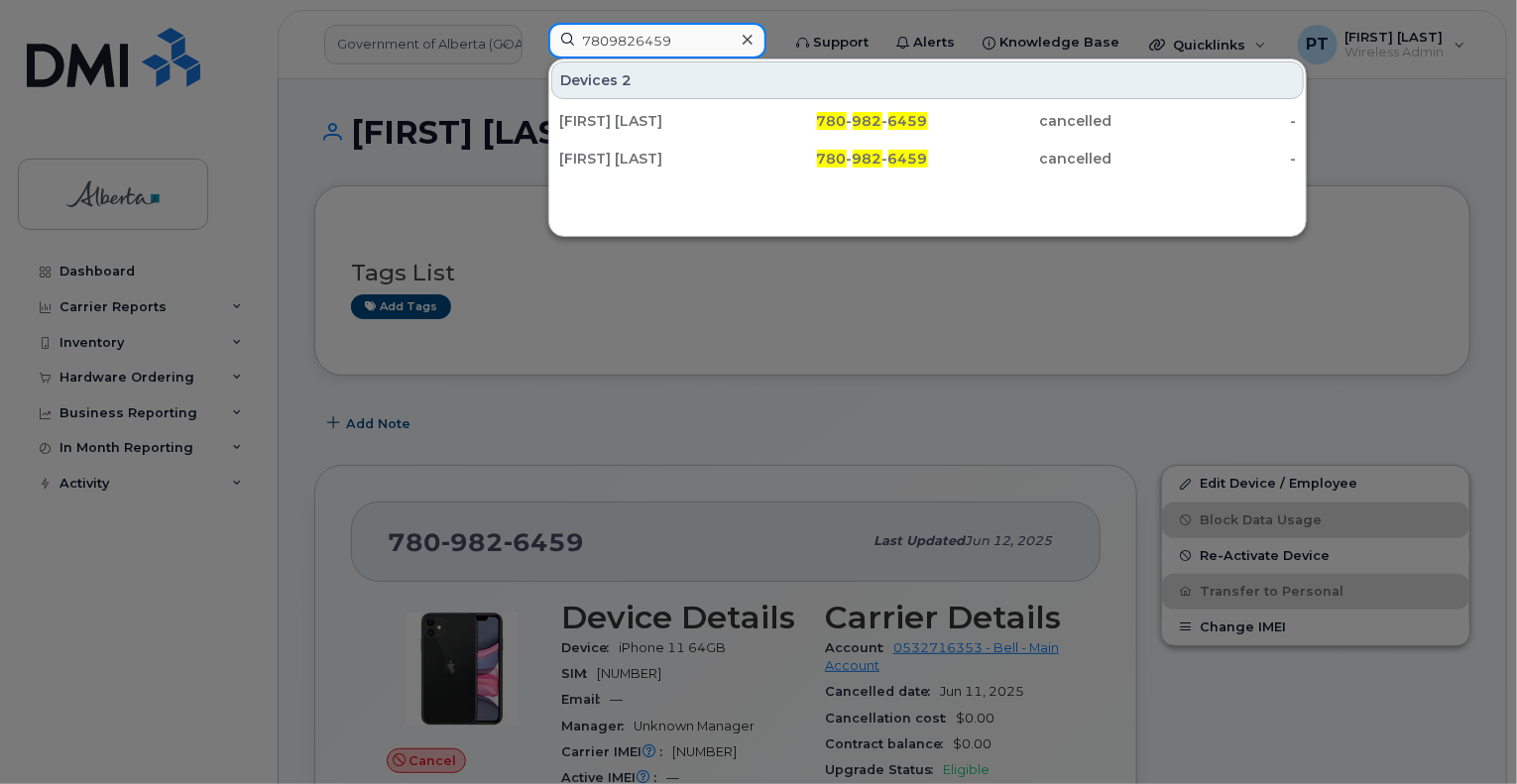 type on "7809826459" 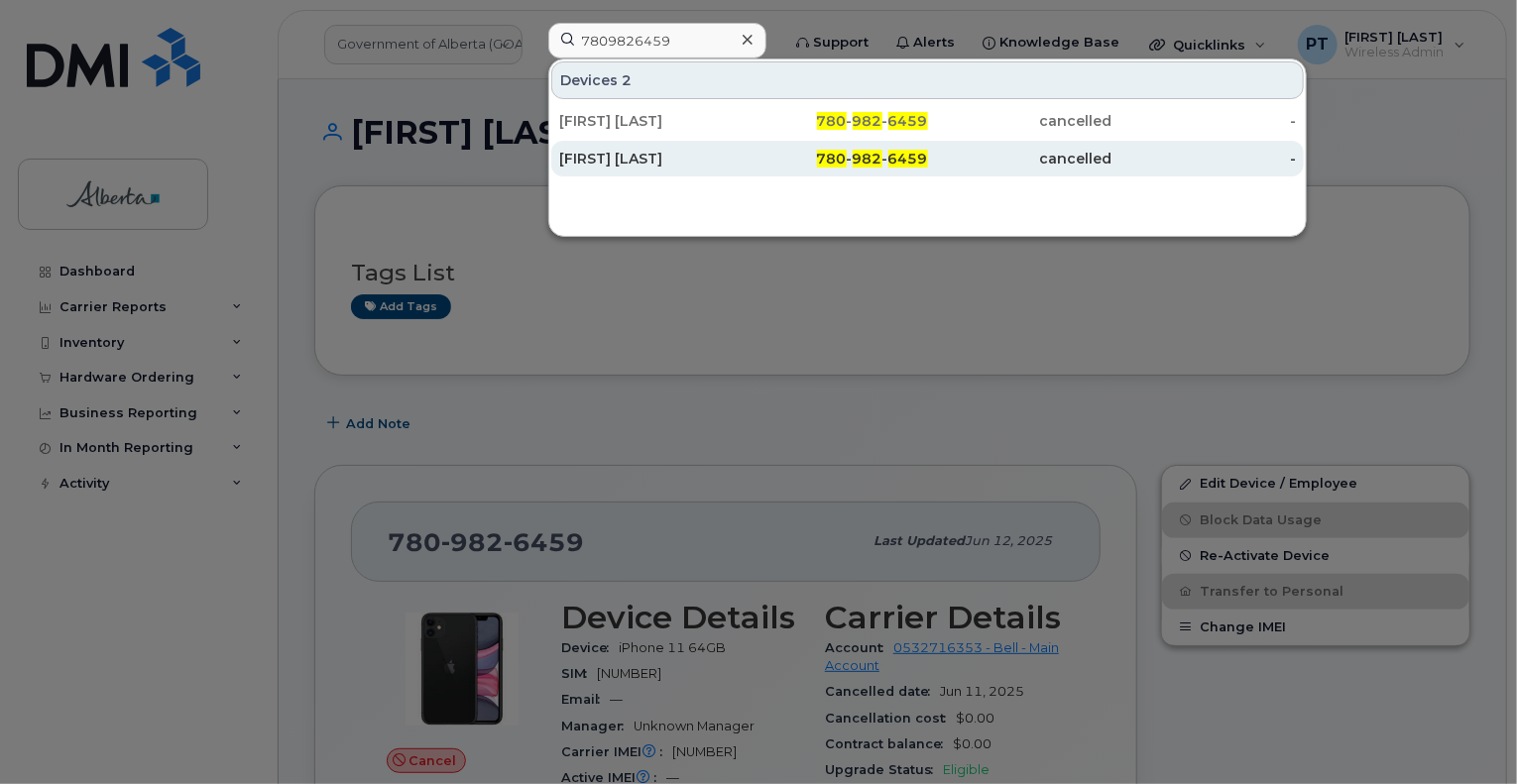 click on "Jeffrey Keller" at bounding box center (651, 159) 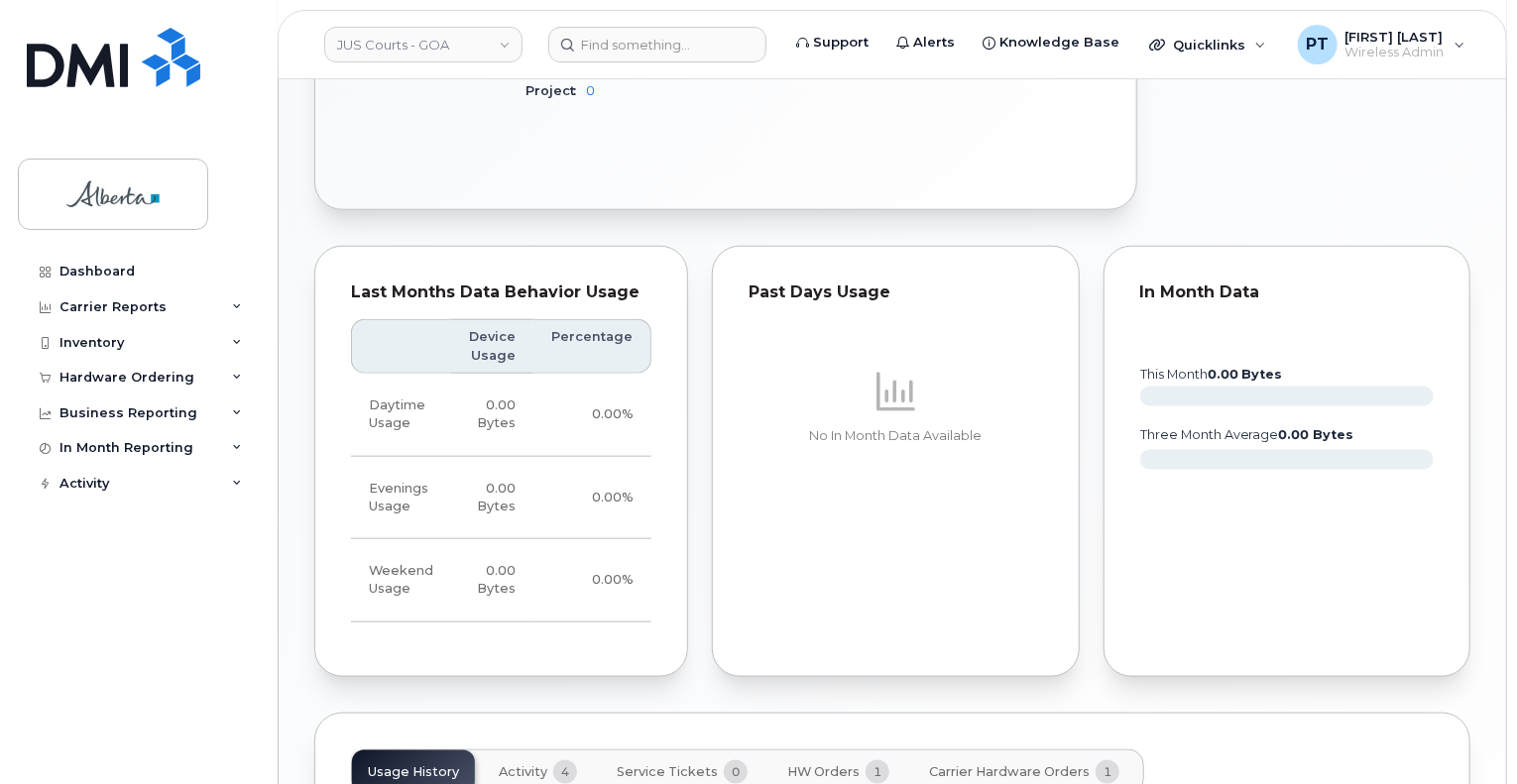 scroll, scrollTop: 1223, scrollLeft: 0, axis: vertical 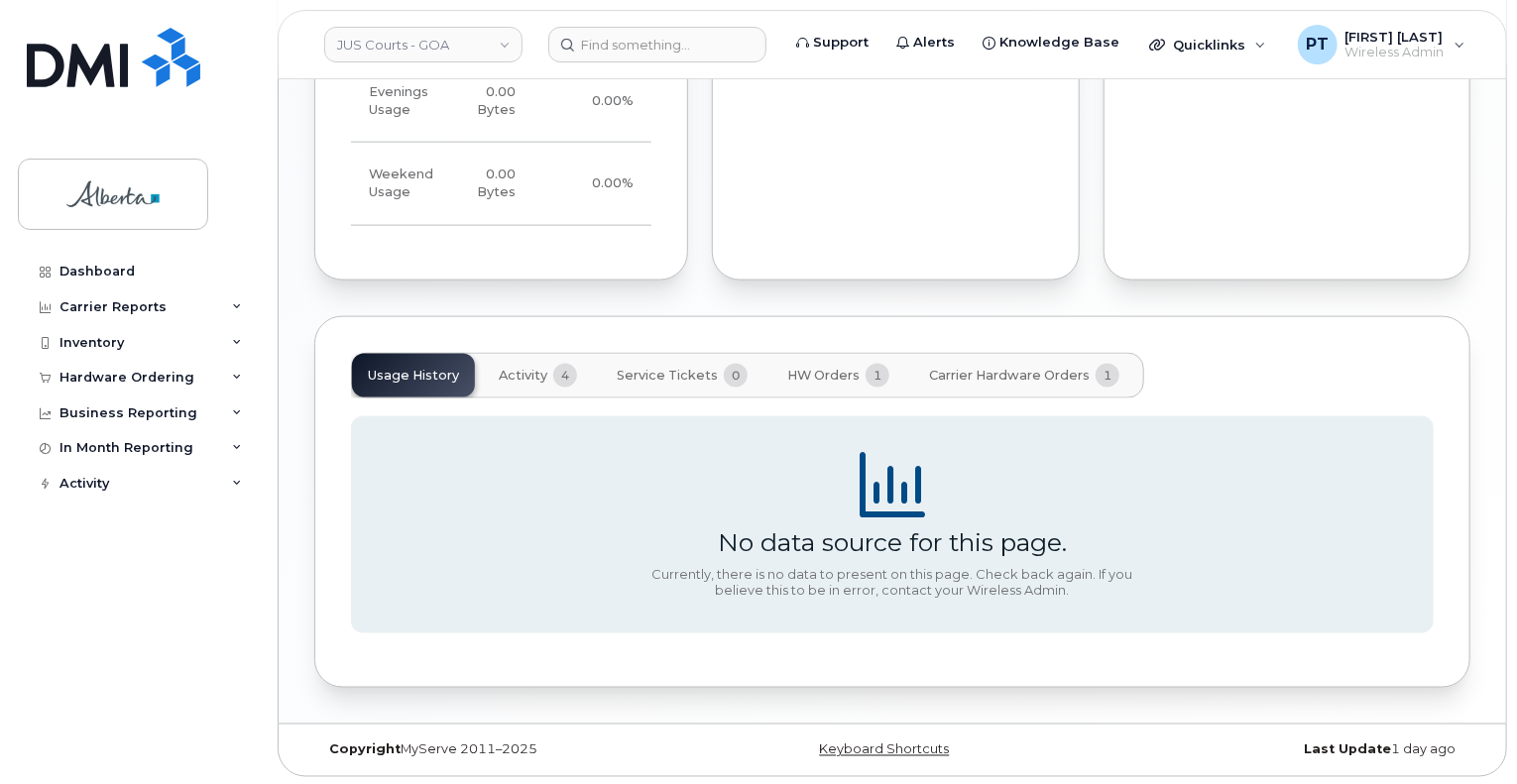 click on "Activity" at bounding box center [523, 376] 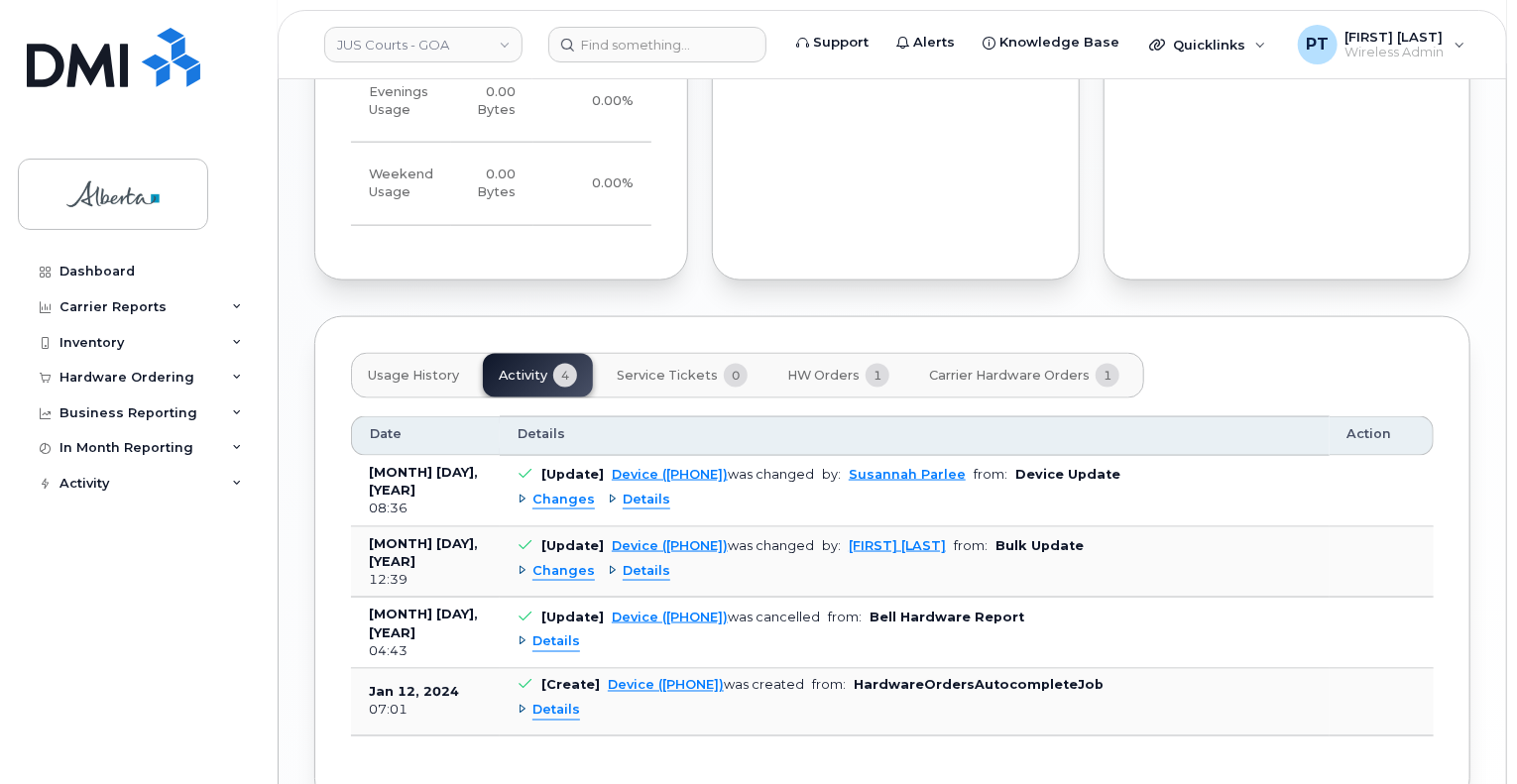 click on "Changes" at bounding box center (563, 500) 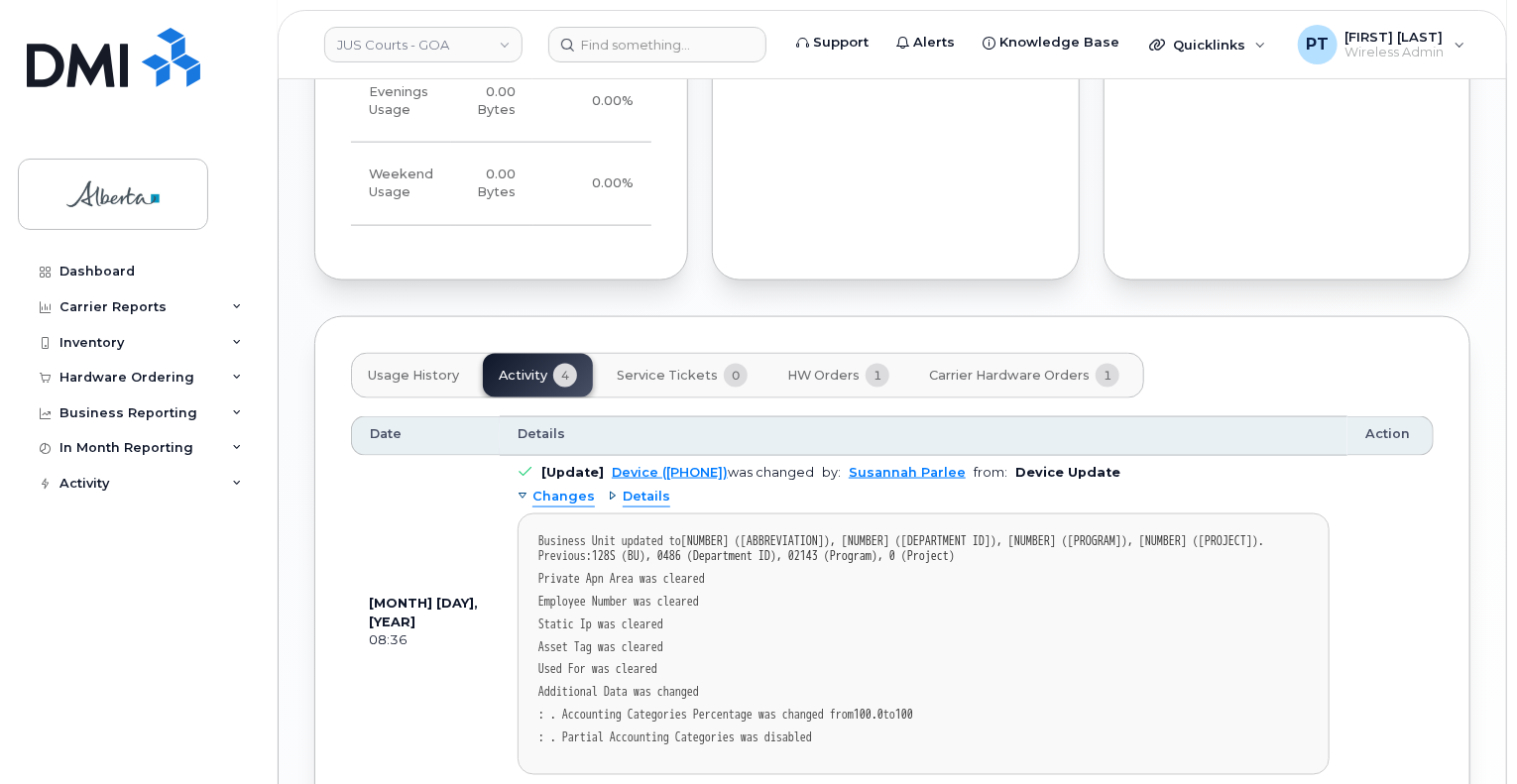click on "Changes" at bounding box center (563, 497) 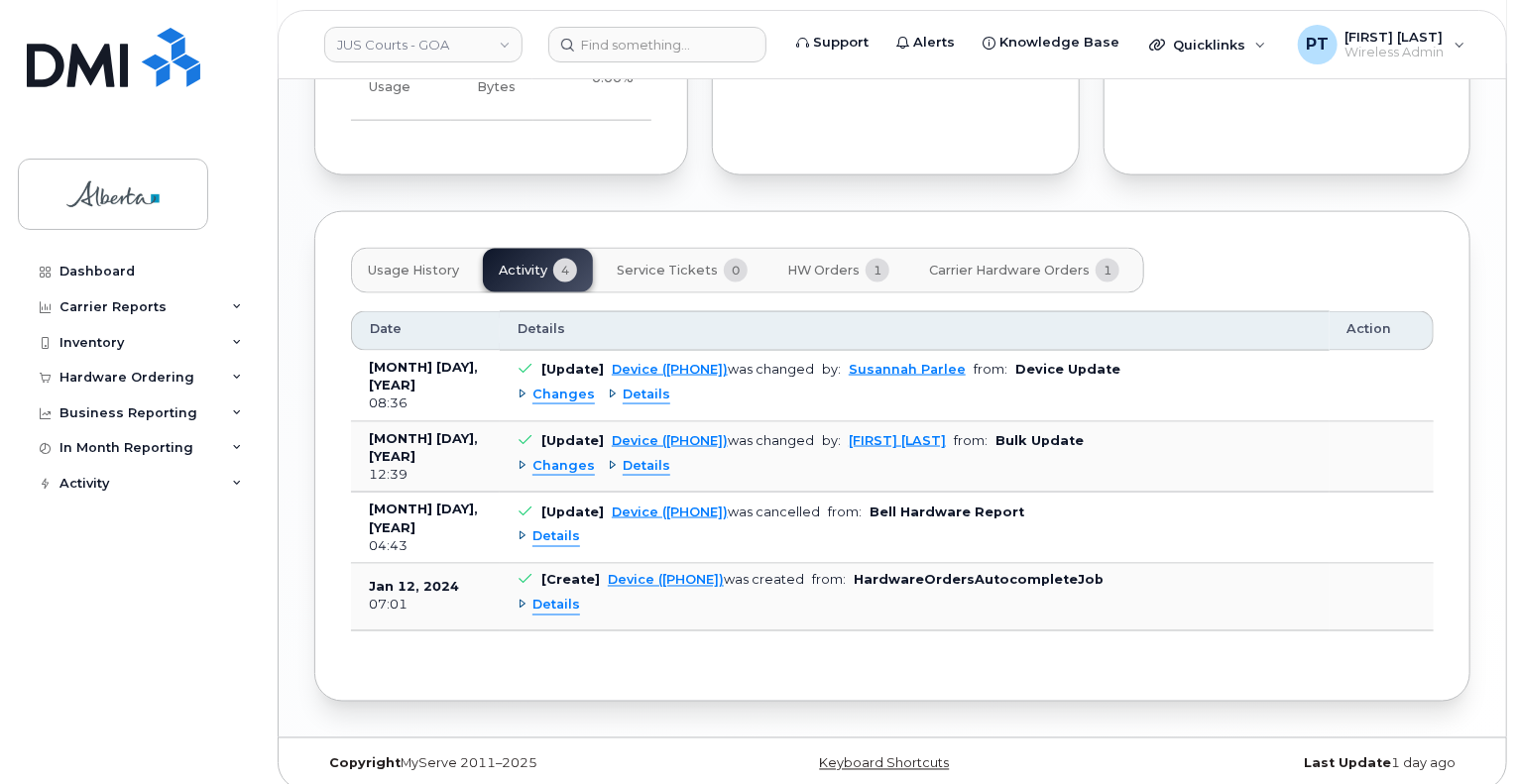 scroll, scrollTop: 1329, scrollLeft: 0, axis: vertical 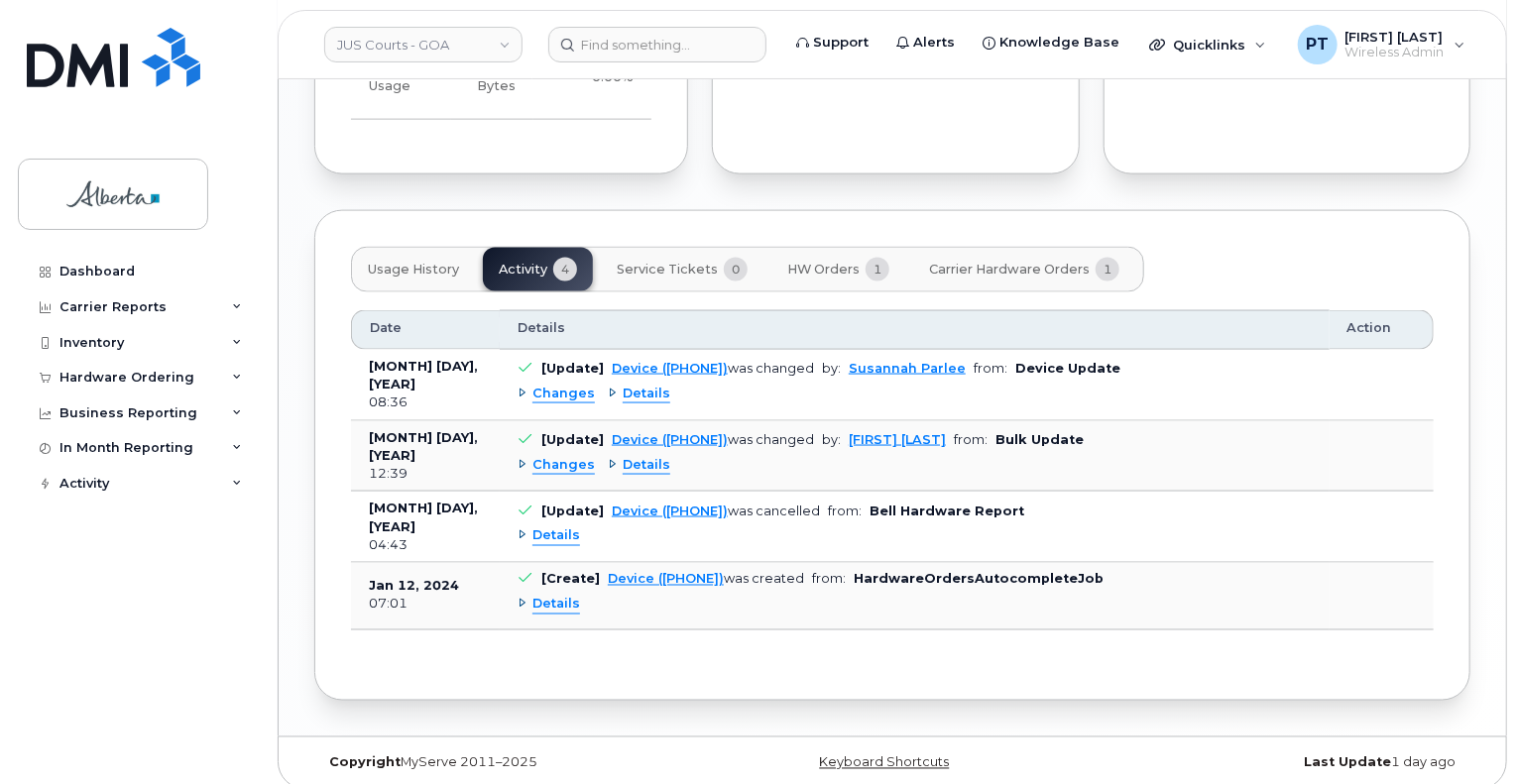 click on "HW Orders" at bounding box center [823, 270] 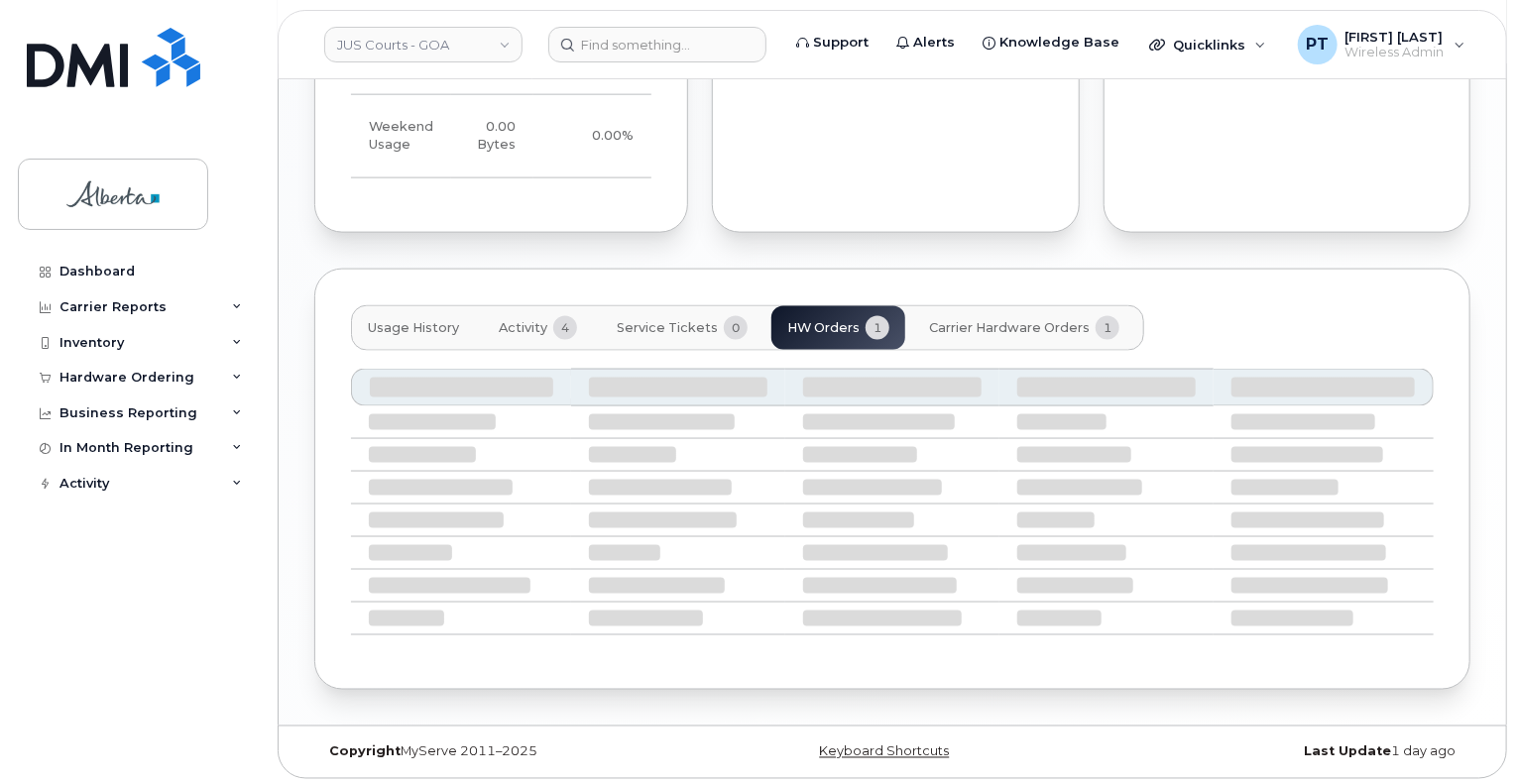scroll, scrollTop: 1163, scrollLeft: 0, axis: vertical 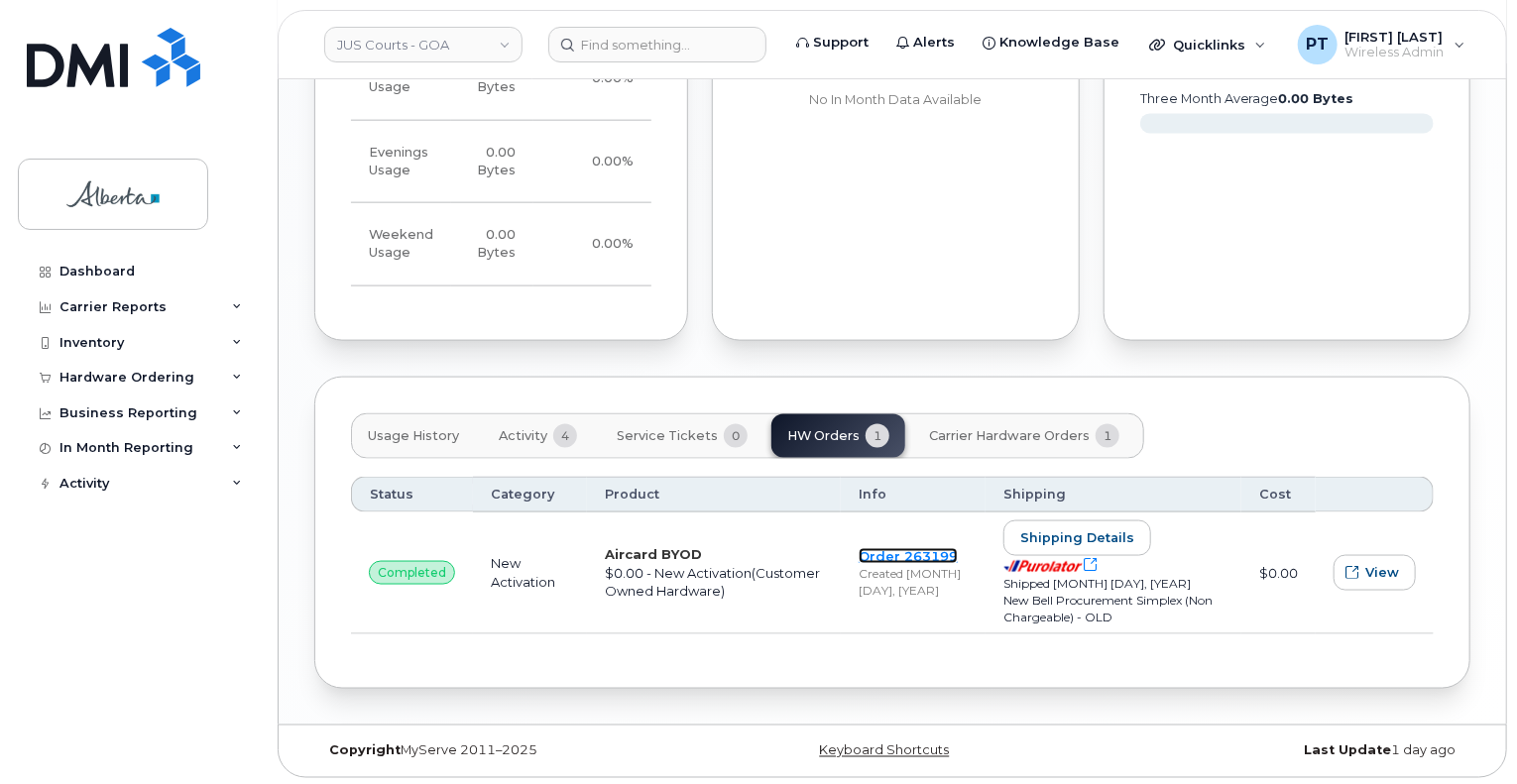 click on "Order 263199" at bounding box center (908, 556) 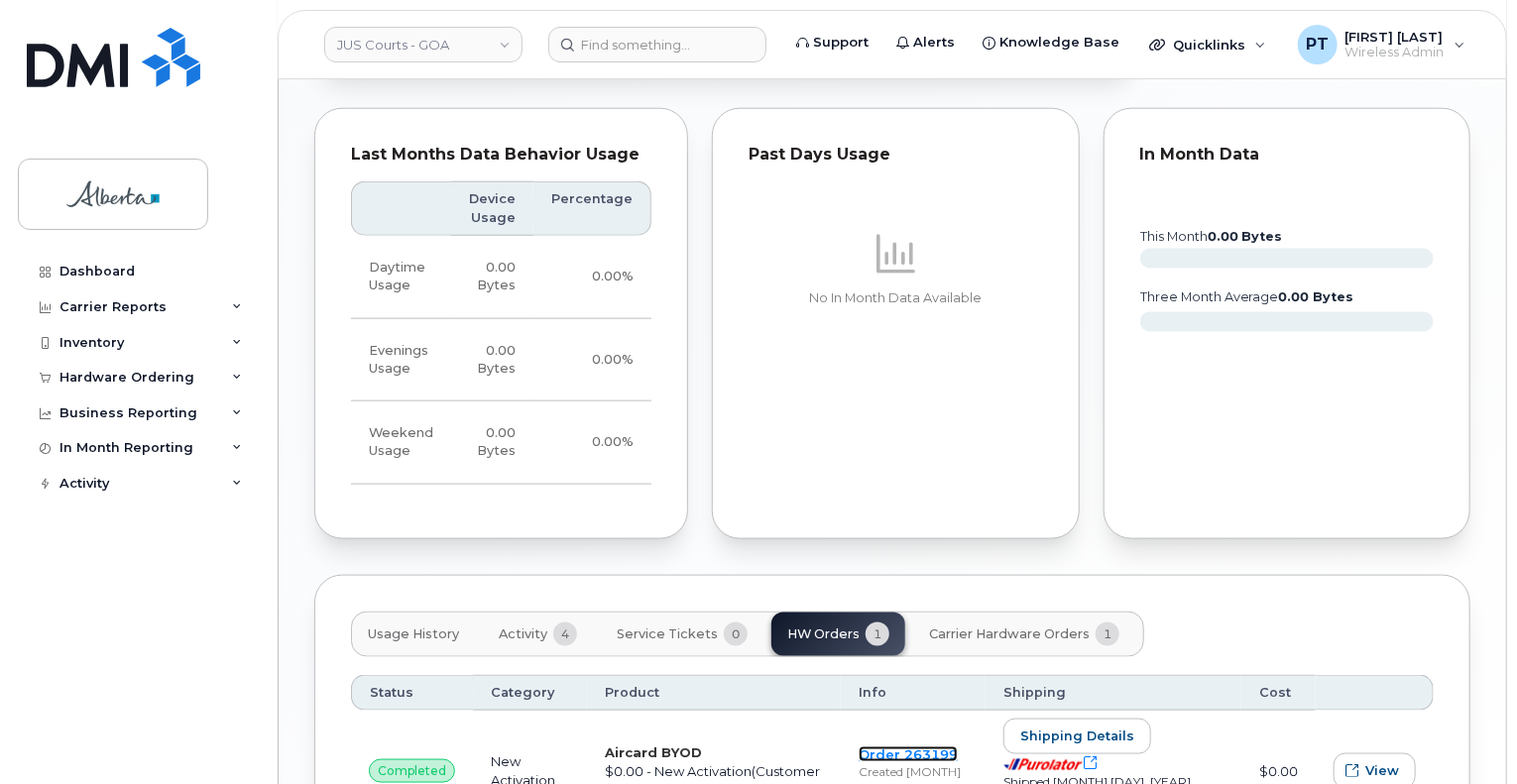 scroll, scrollTop: 1064, scrollLeft: 0, axis: vertical 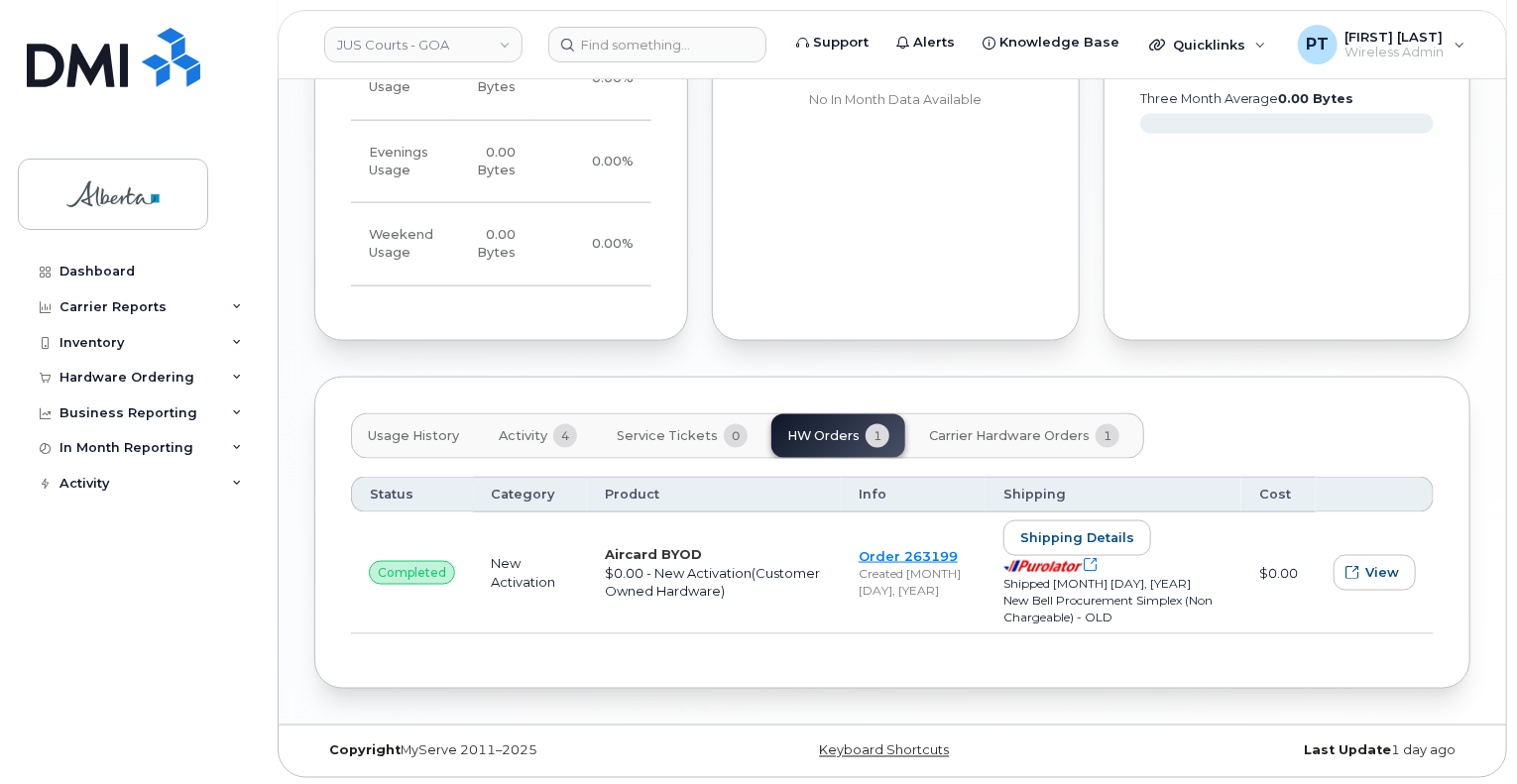 click on "Activity" at bounding box center [523, 436] 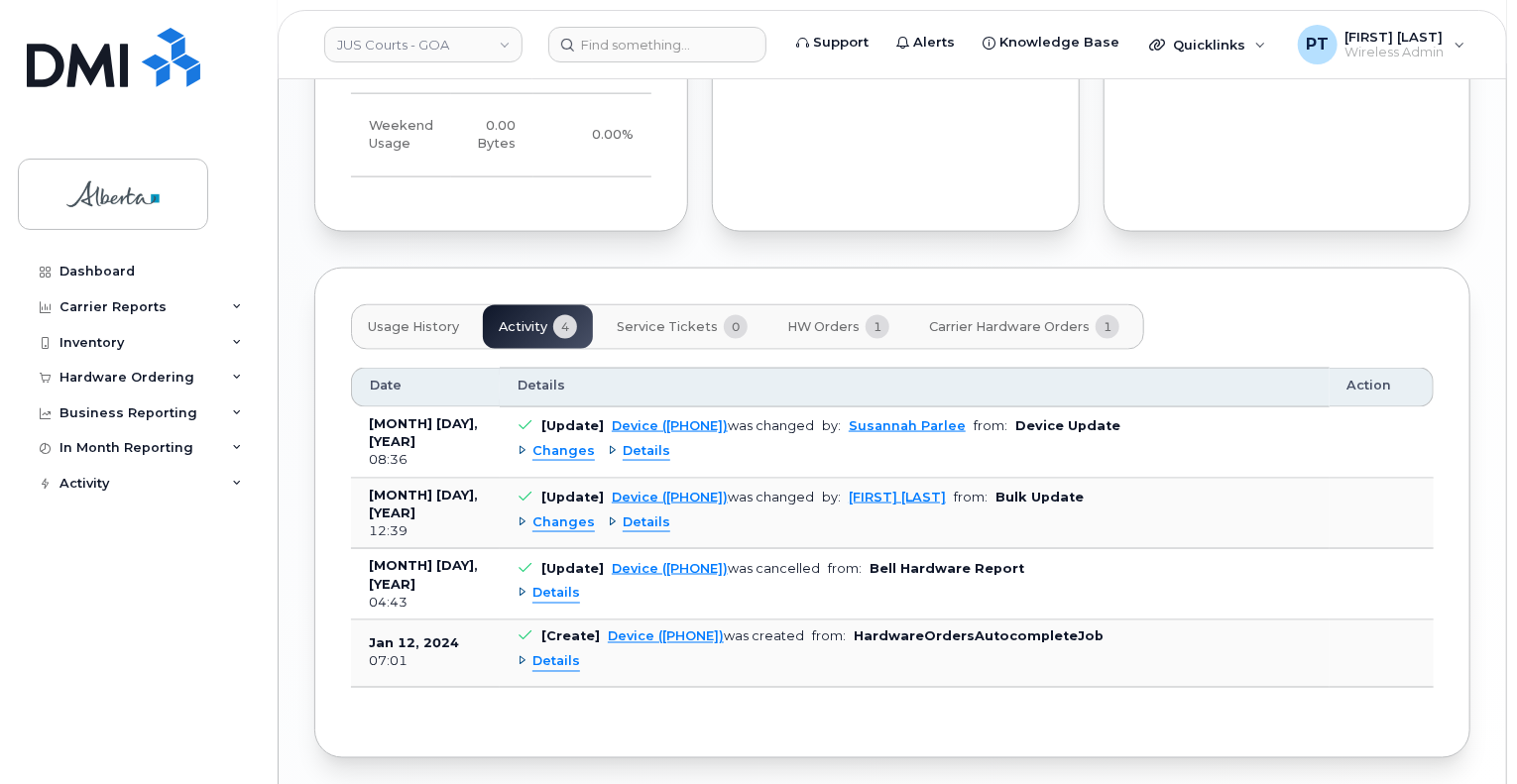 scroll, scrollTop: 1329, scrollLeft: 0, axis: vertical 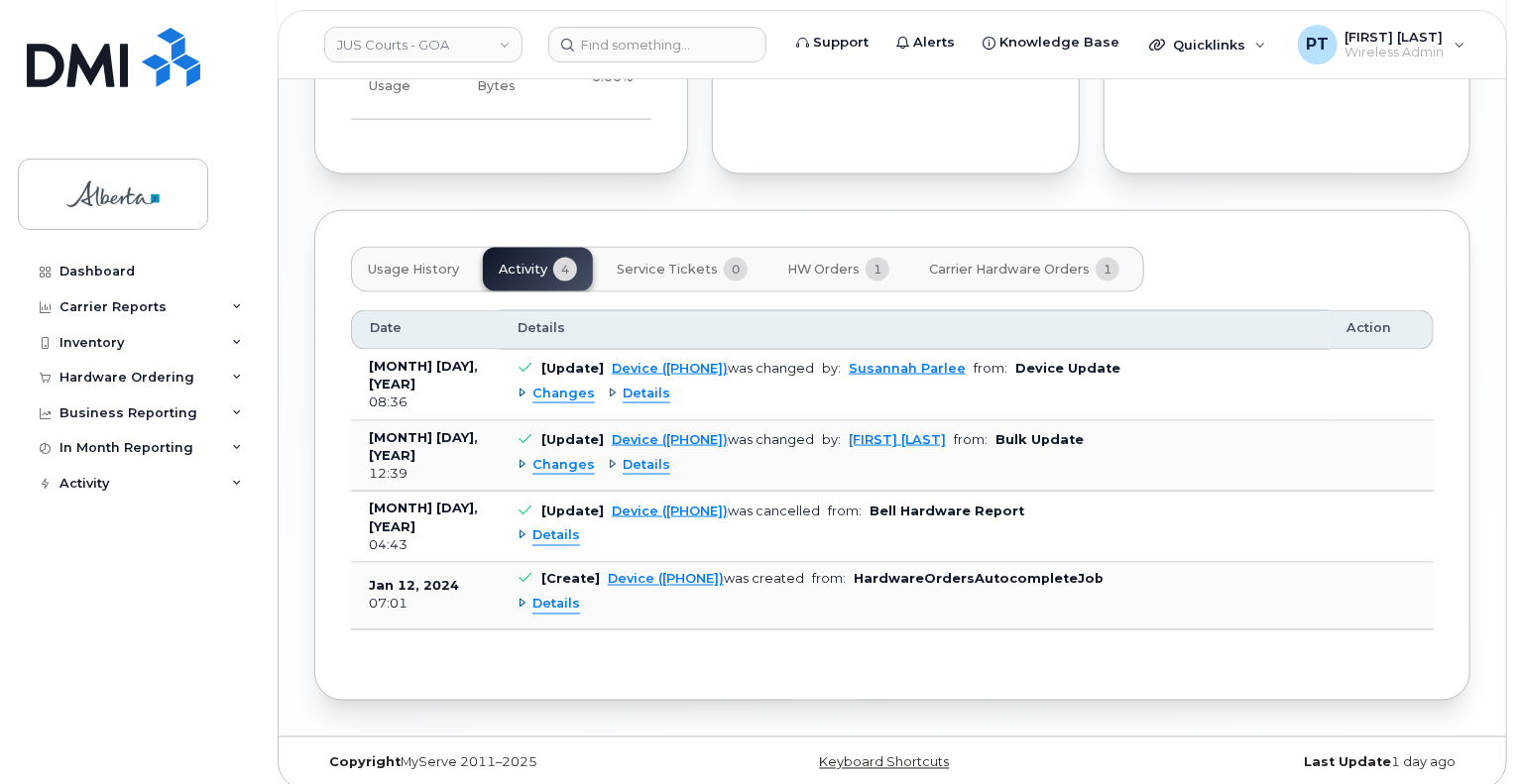 click on "Changes" at bounding box center (563, 465) 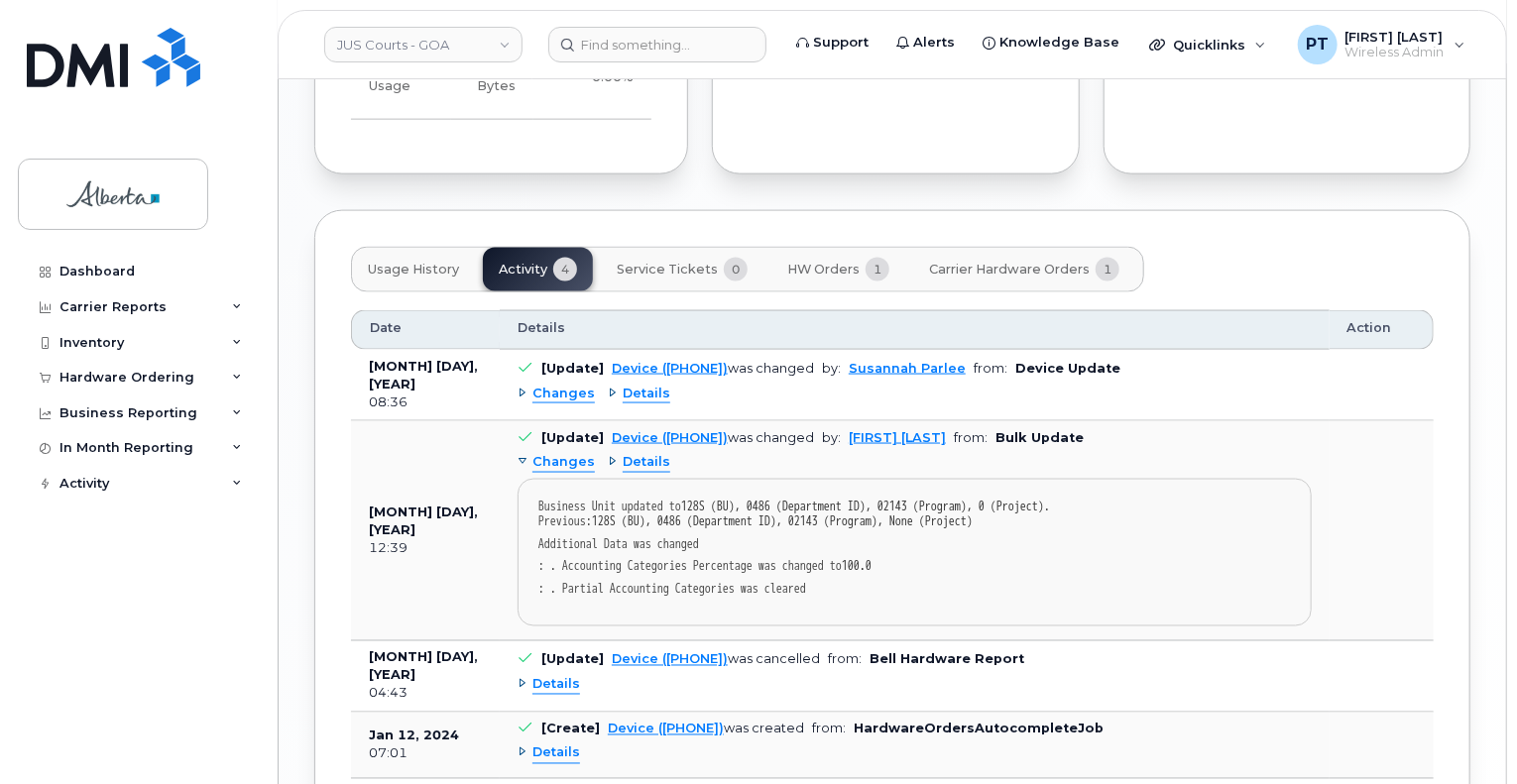 click on "Changes" at bounding box center [563, 462] 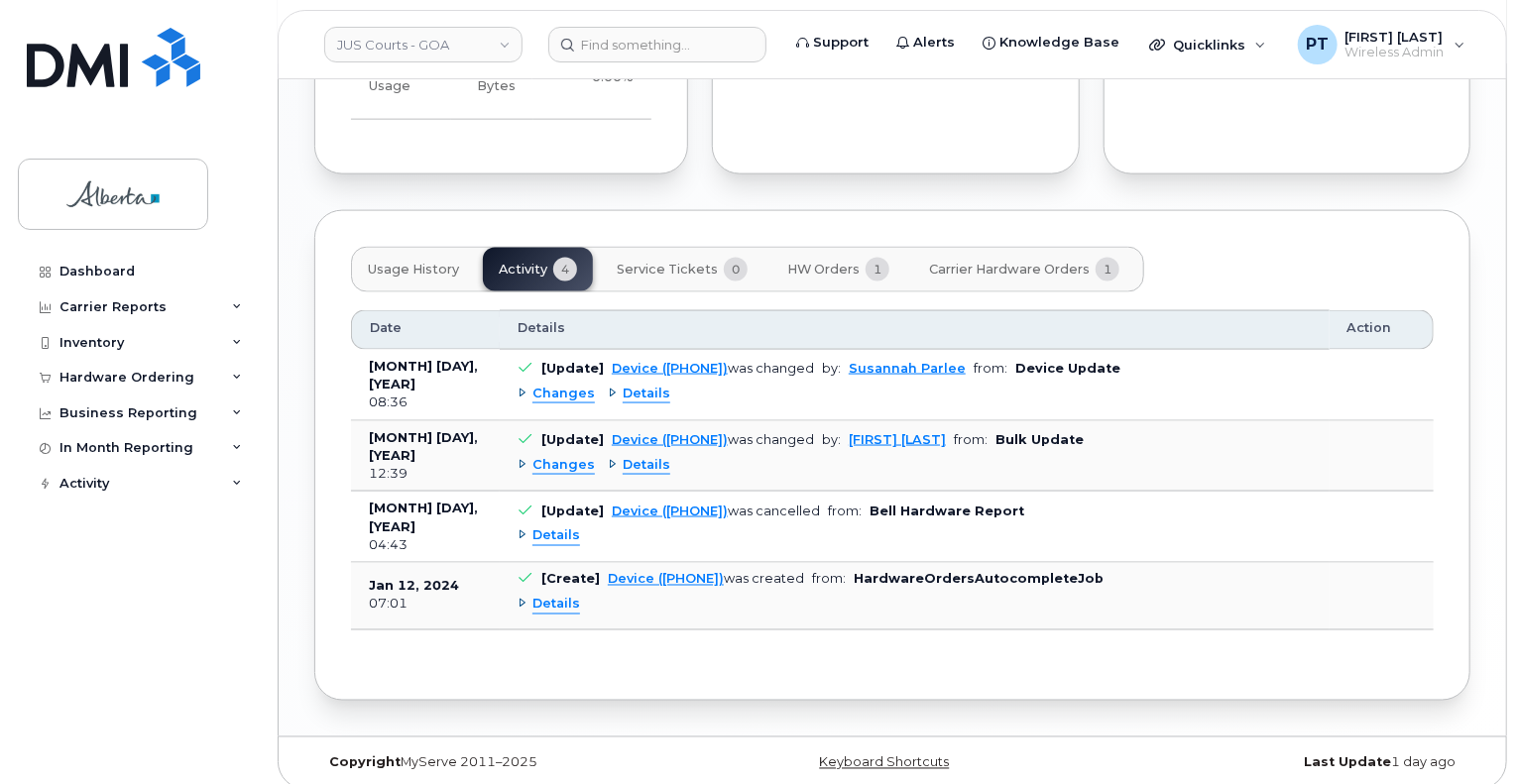 click on "Details" at bounding box center (556, 535) 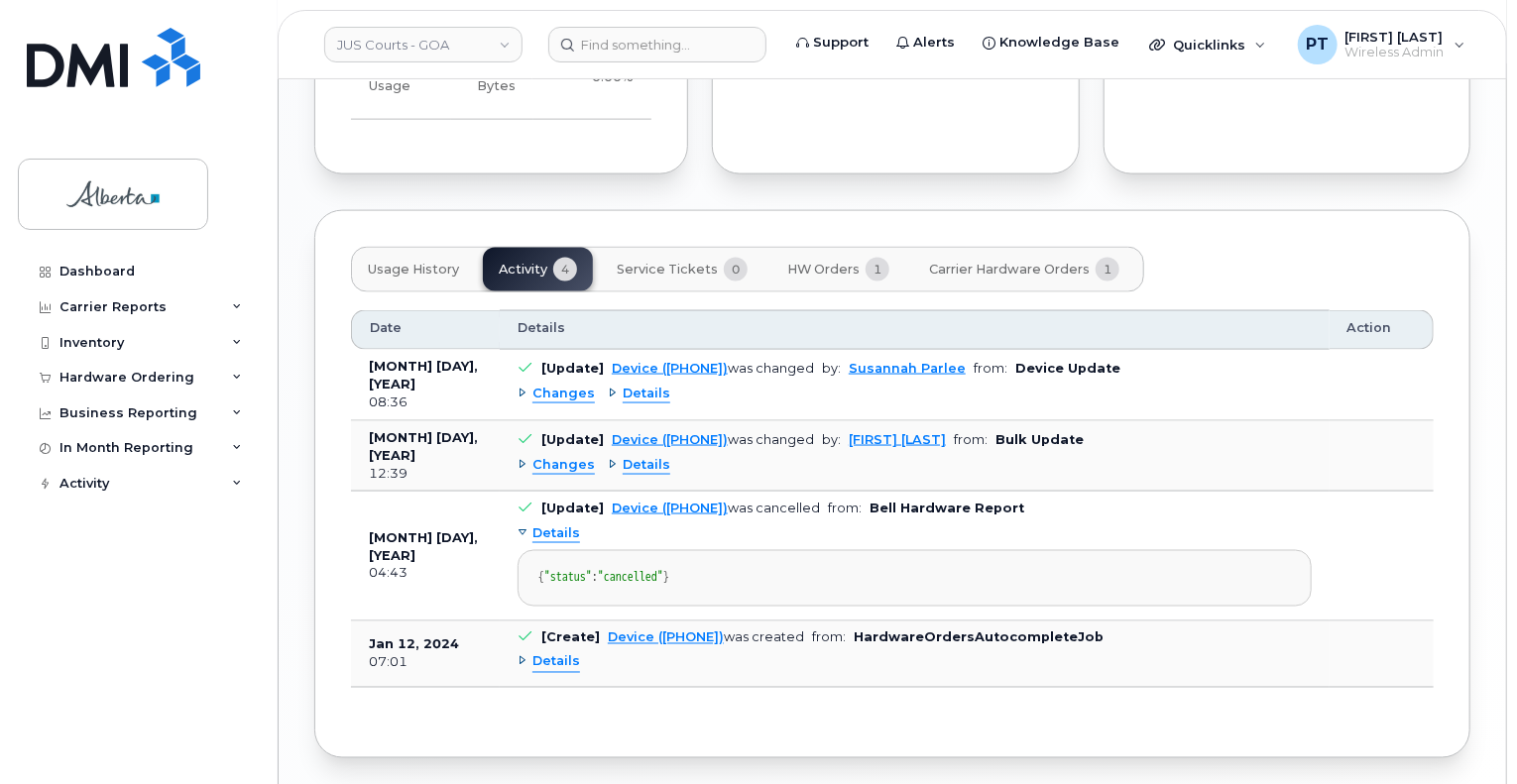 click on "Details" at bounding box center [556, 533] 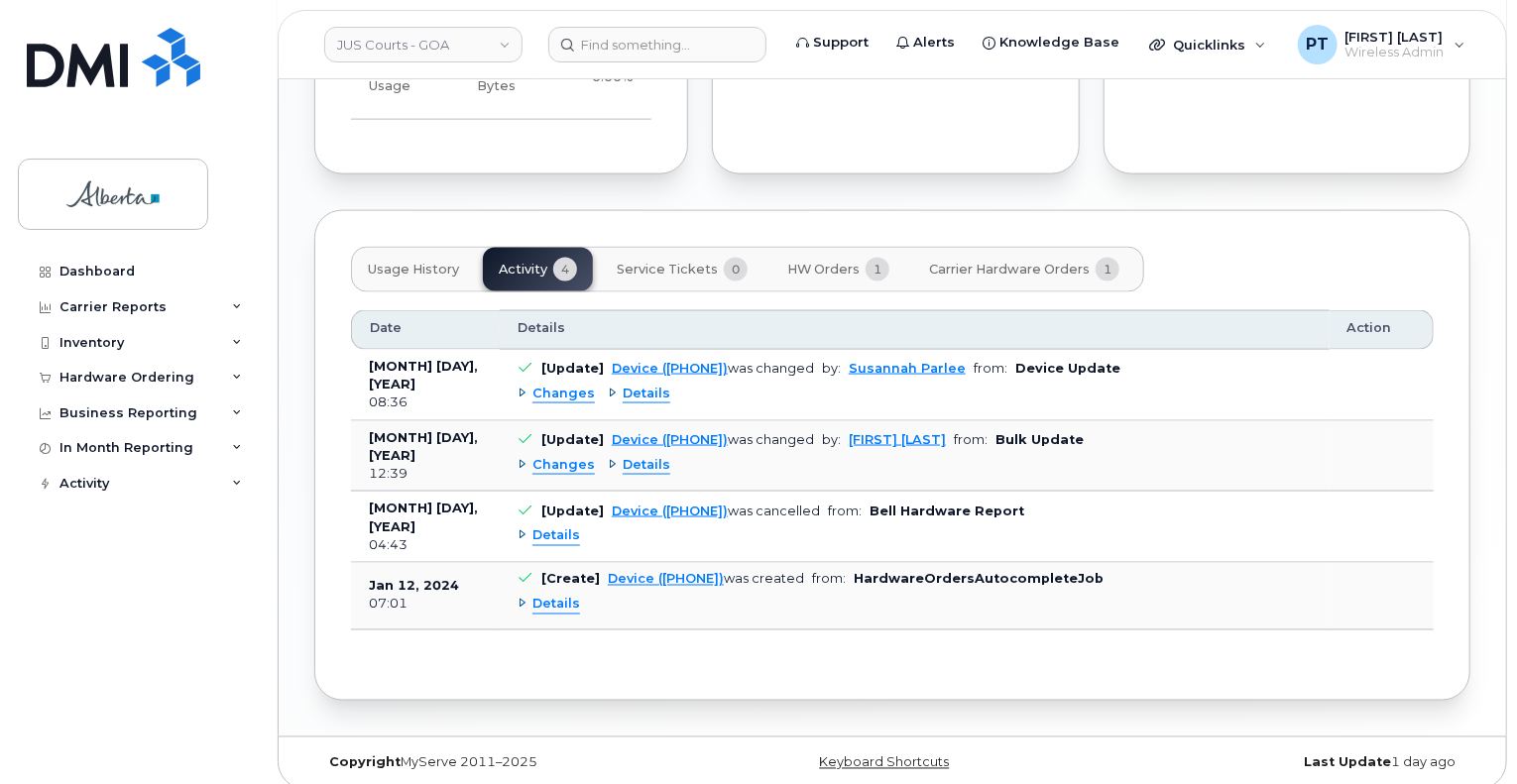 click on "Changes" at bounding box center (563, 465) 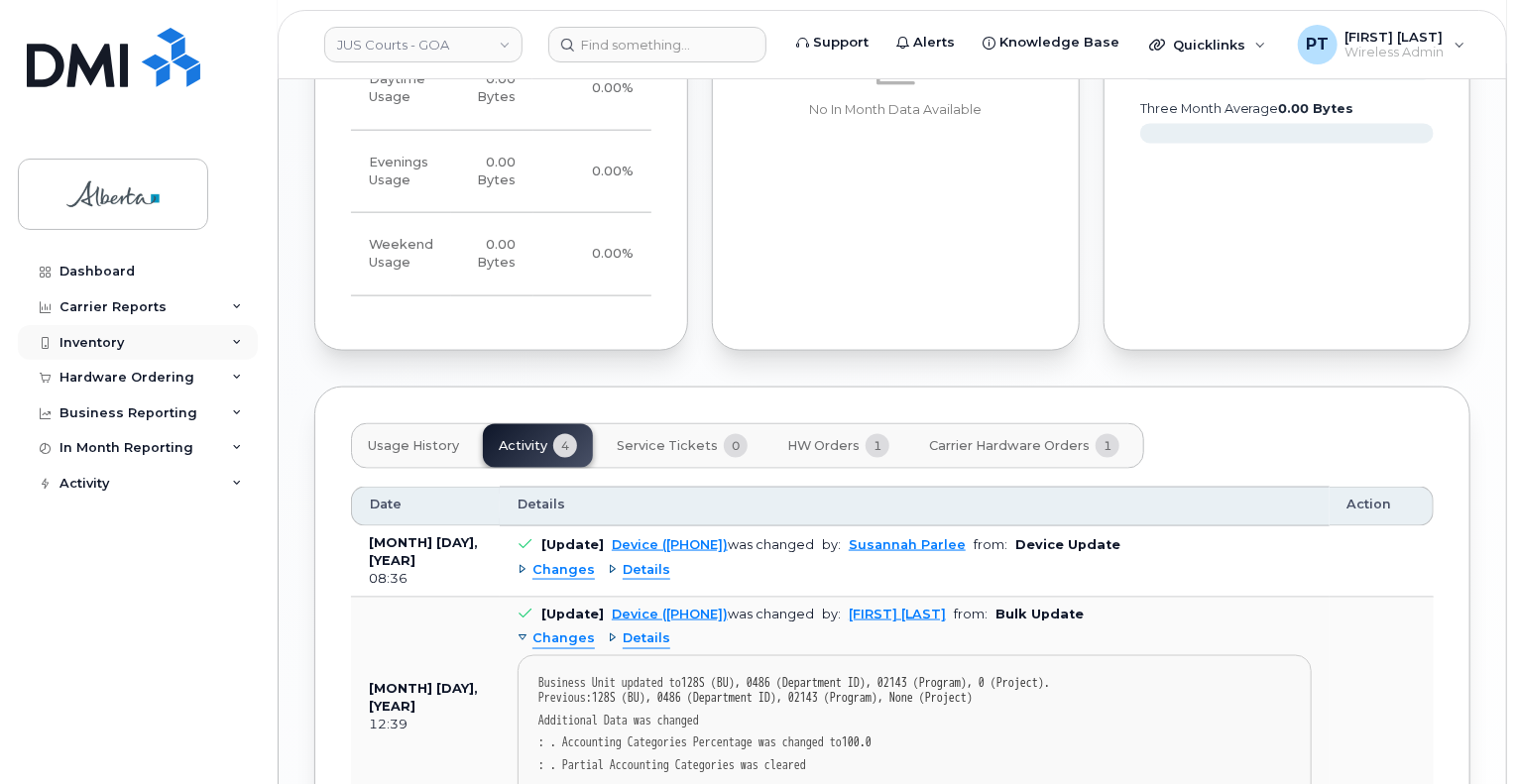 scroll, scrollTop: 1032, scrollLeft: 0, axis: vertical 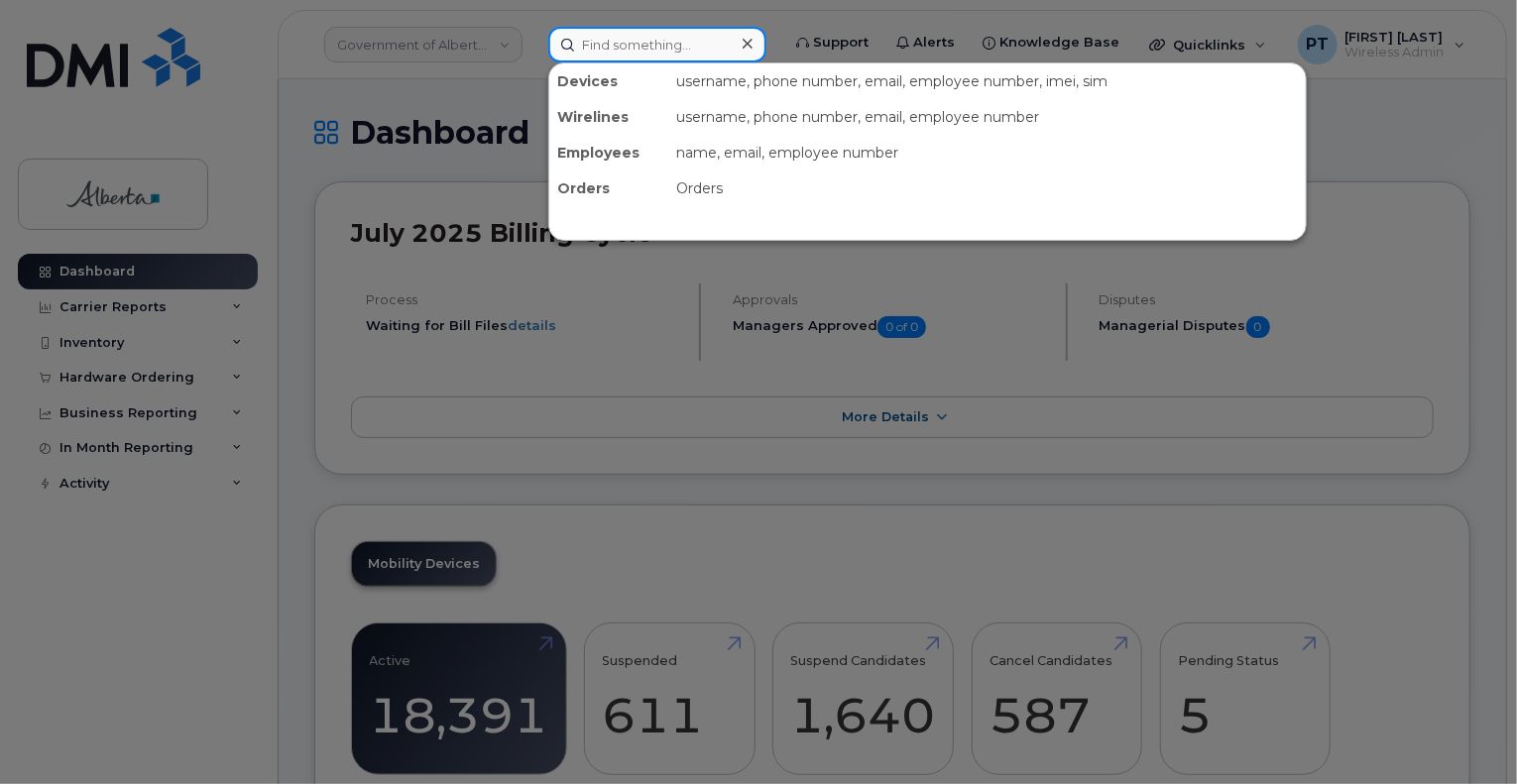 paste on "SCTASK0820297" 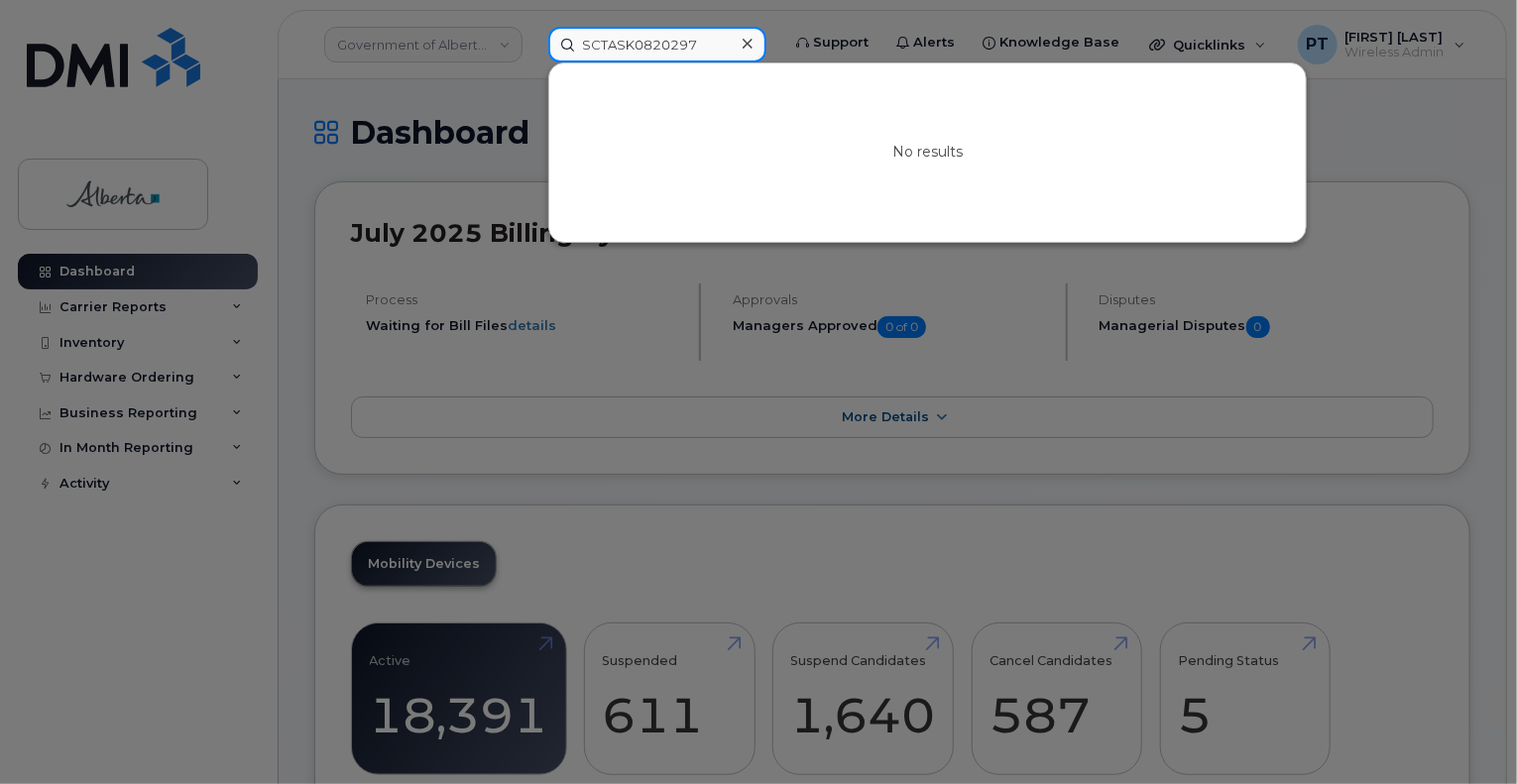 drag, startPoint x: 717, startPoint y: 43, endPoint x: 568, endPoint y: 40, distance: 149.03 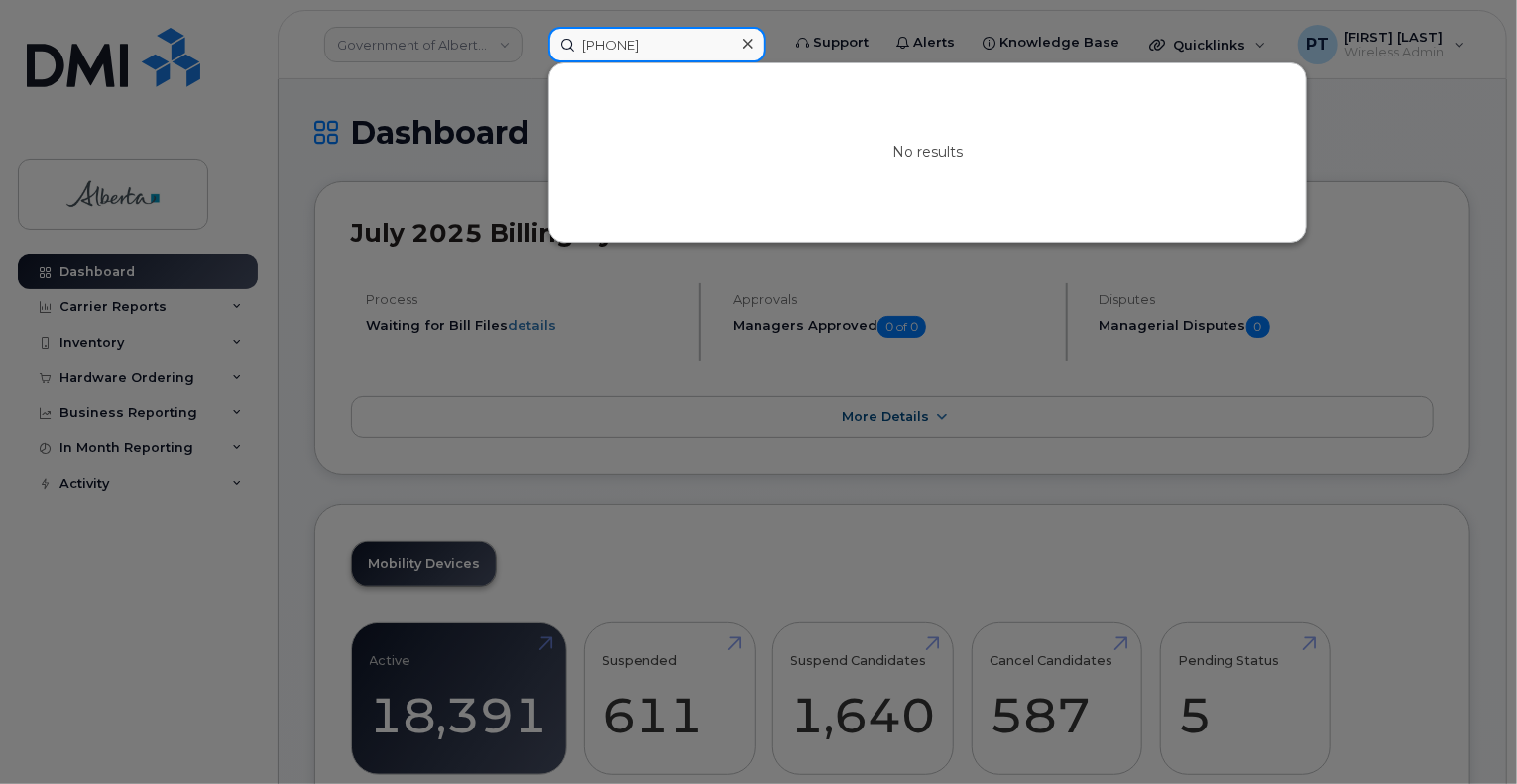 click on "780986459" at bounding box center [657, 45] 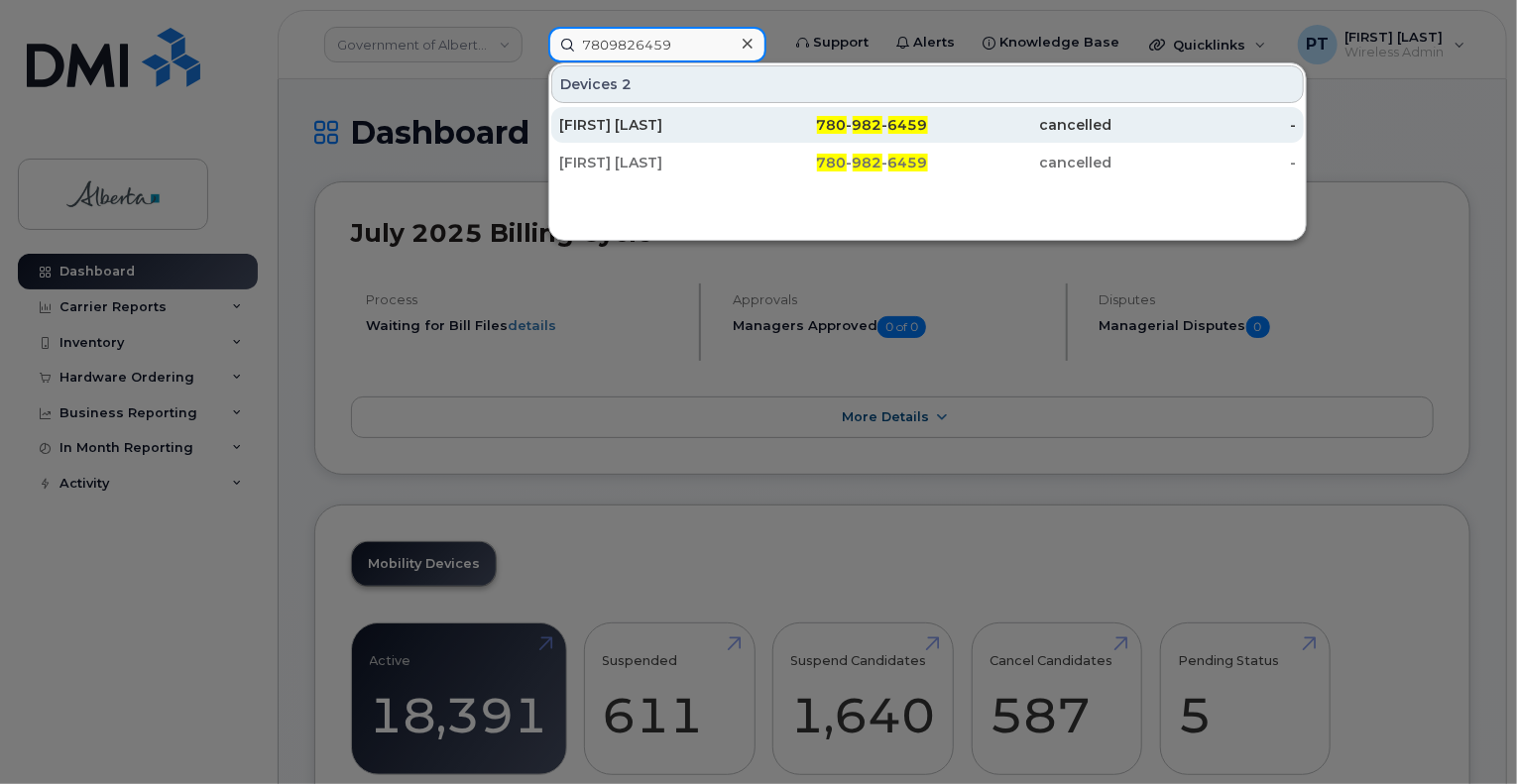 type on "7809826459" 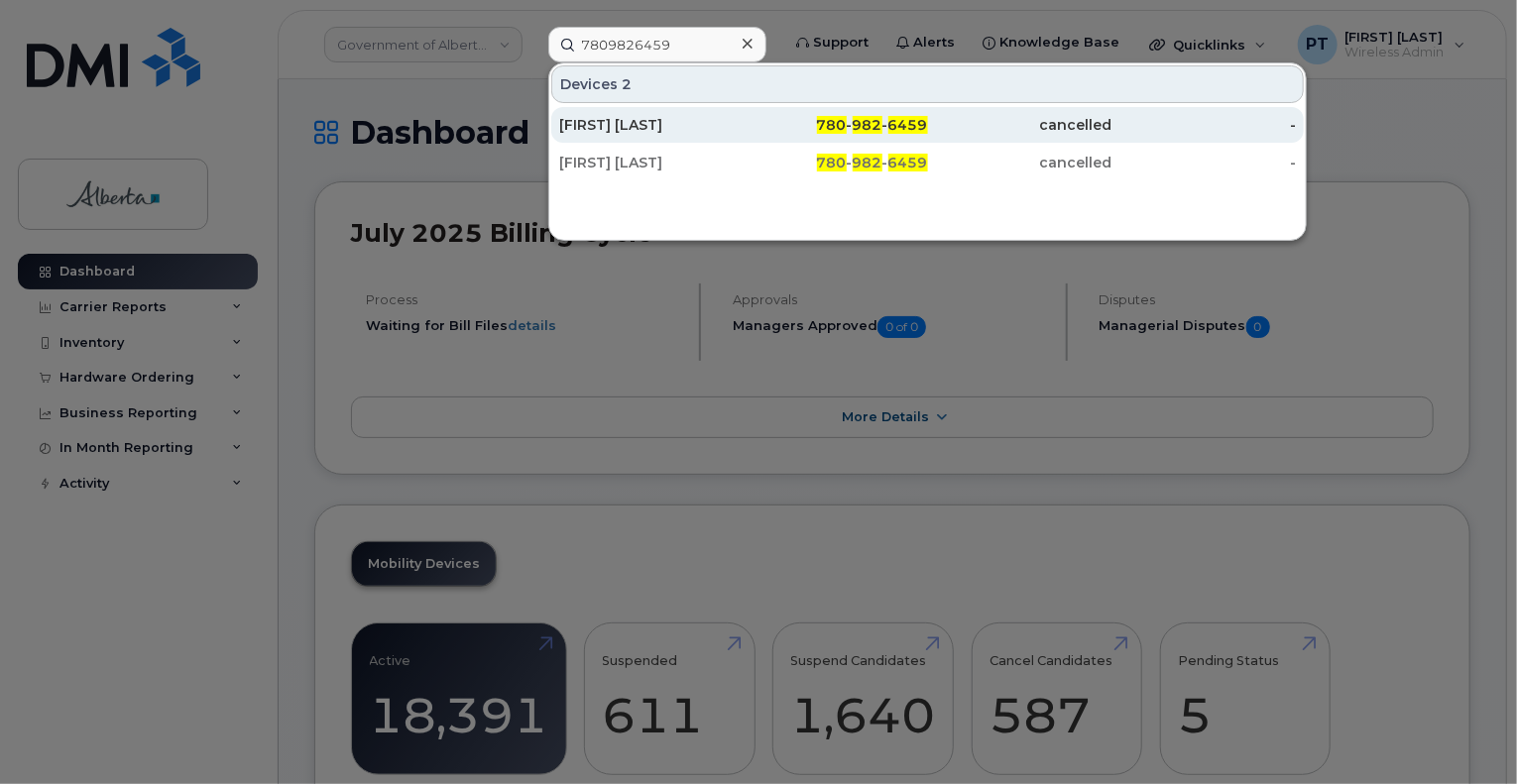 click on "[FIRST] [LAST]" at bounding box center [651, 125] 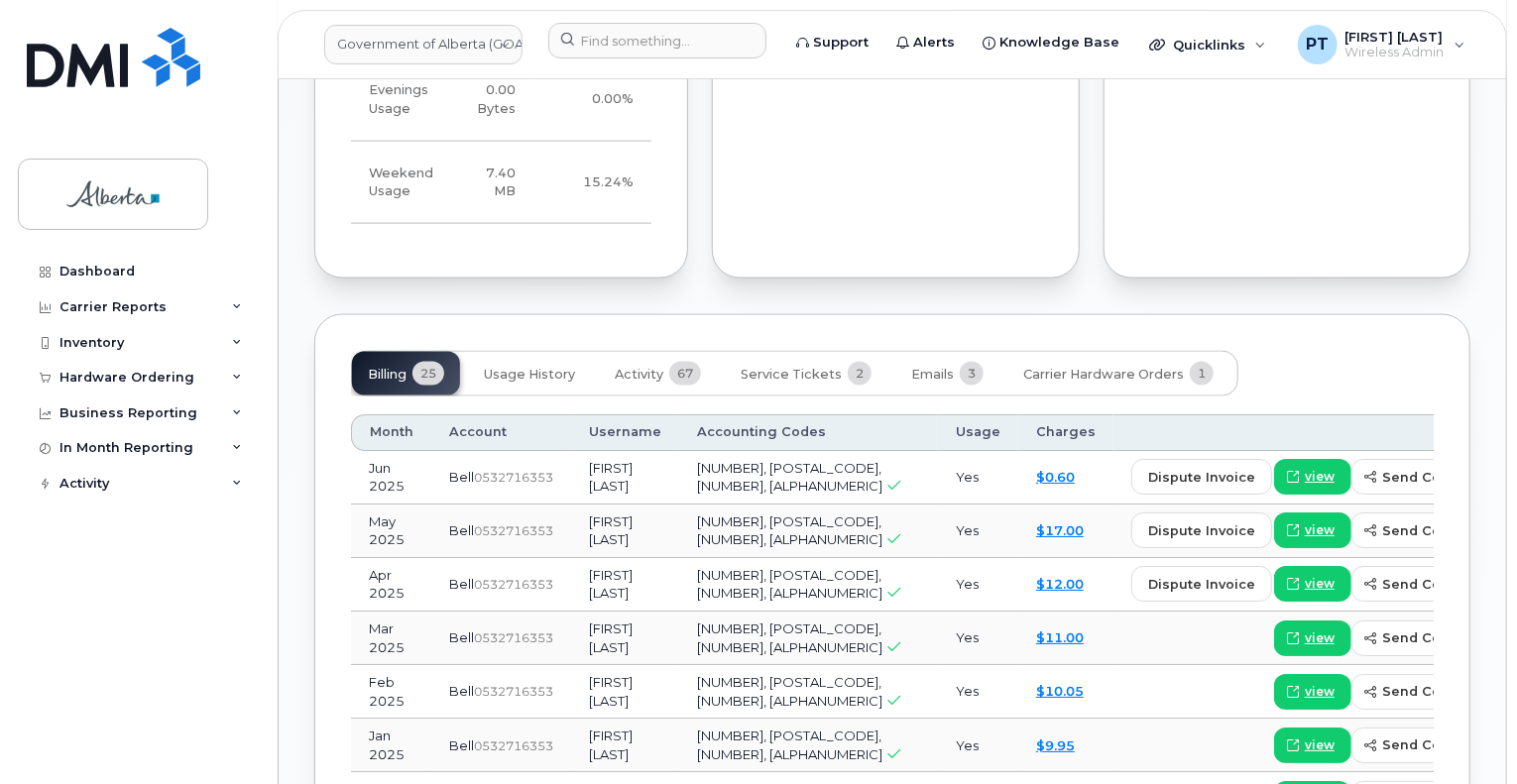 scroll, scrollTop: 1586, scrollLeft: 0, axis: vertical 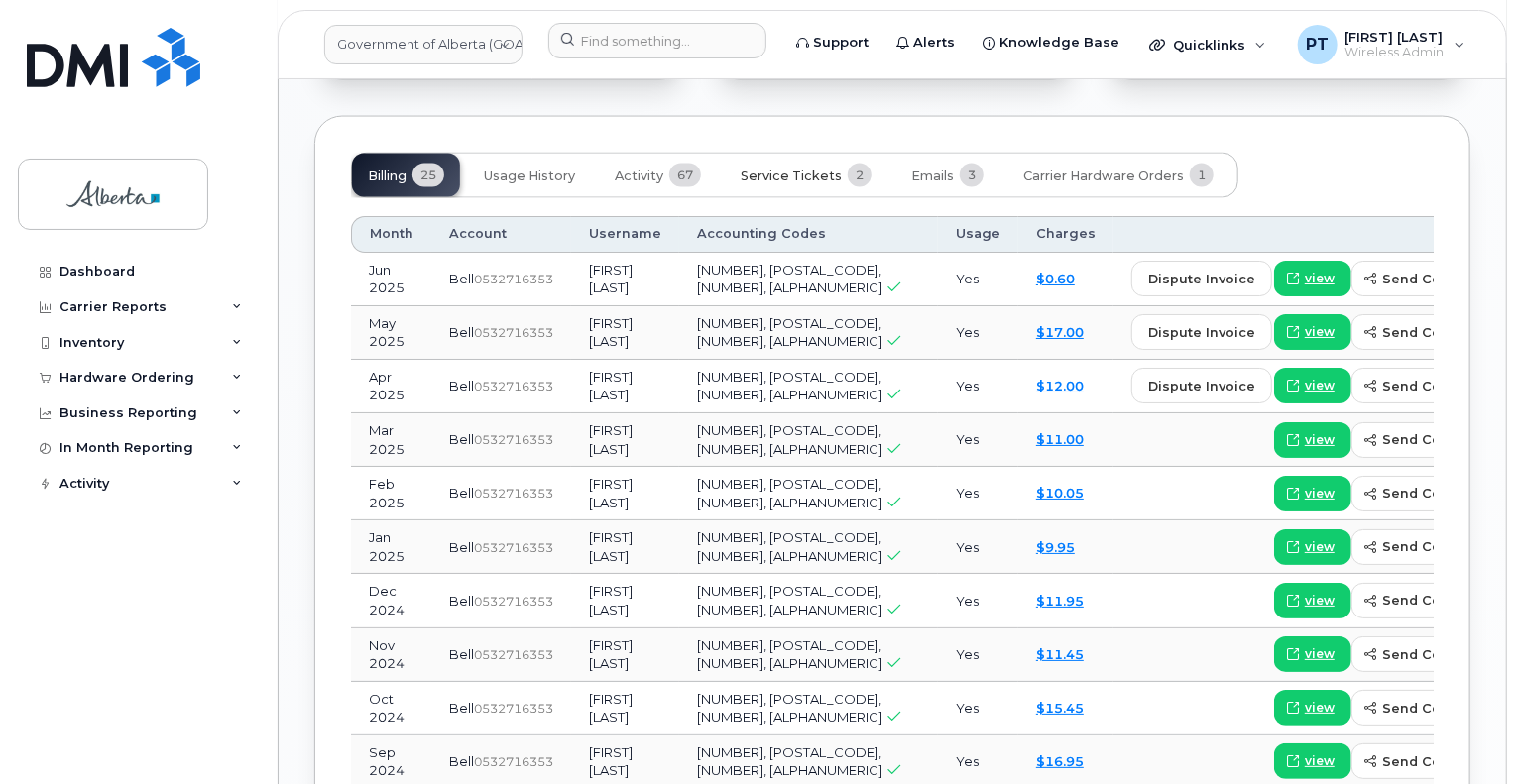 click on "Service Tickets" at bounding box center [791, 176] 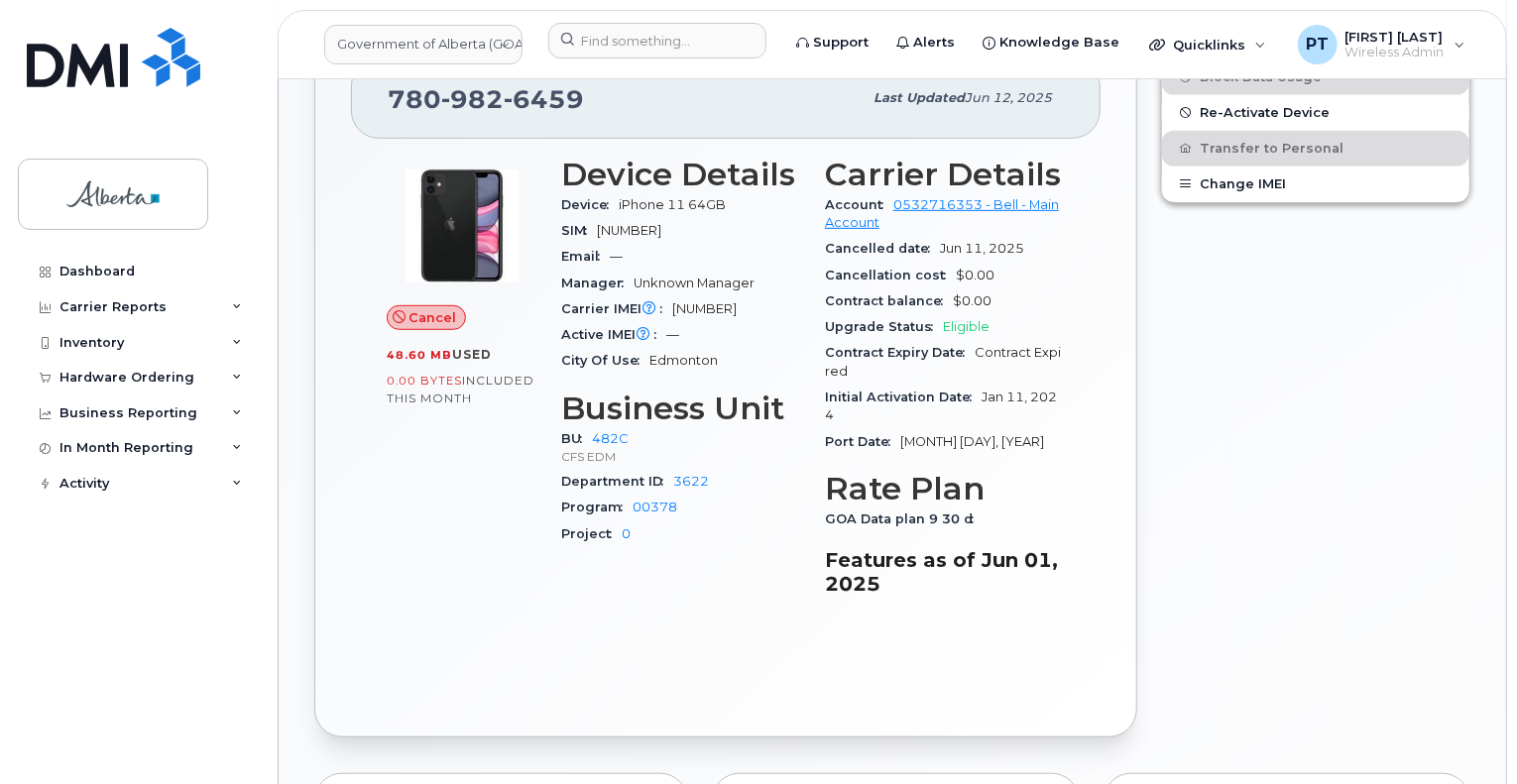 scroll, scrollTop: 198, scrollLeft: 0, axis: vertical 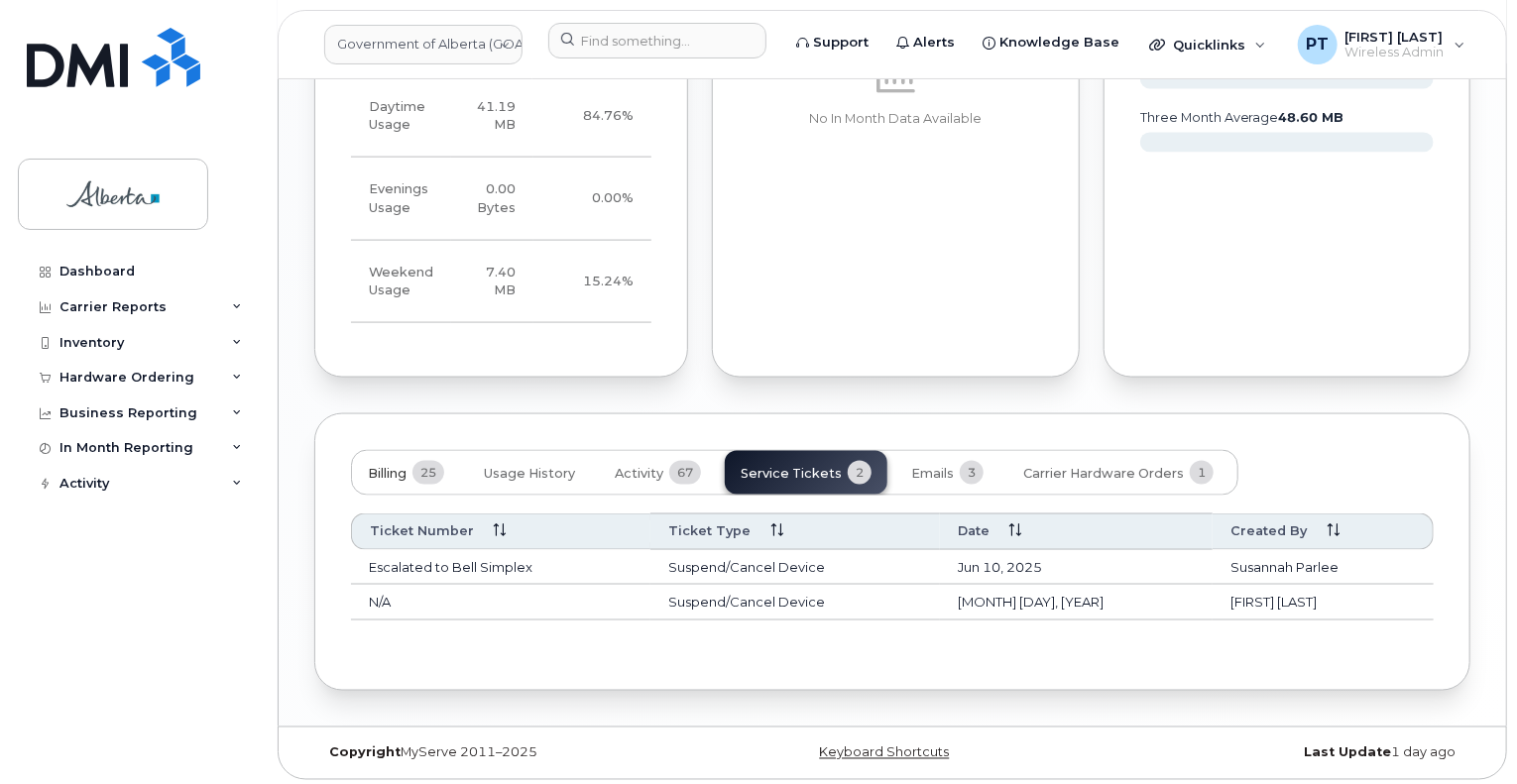 click on "Billing 25" 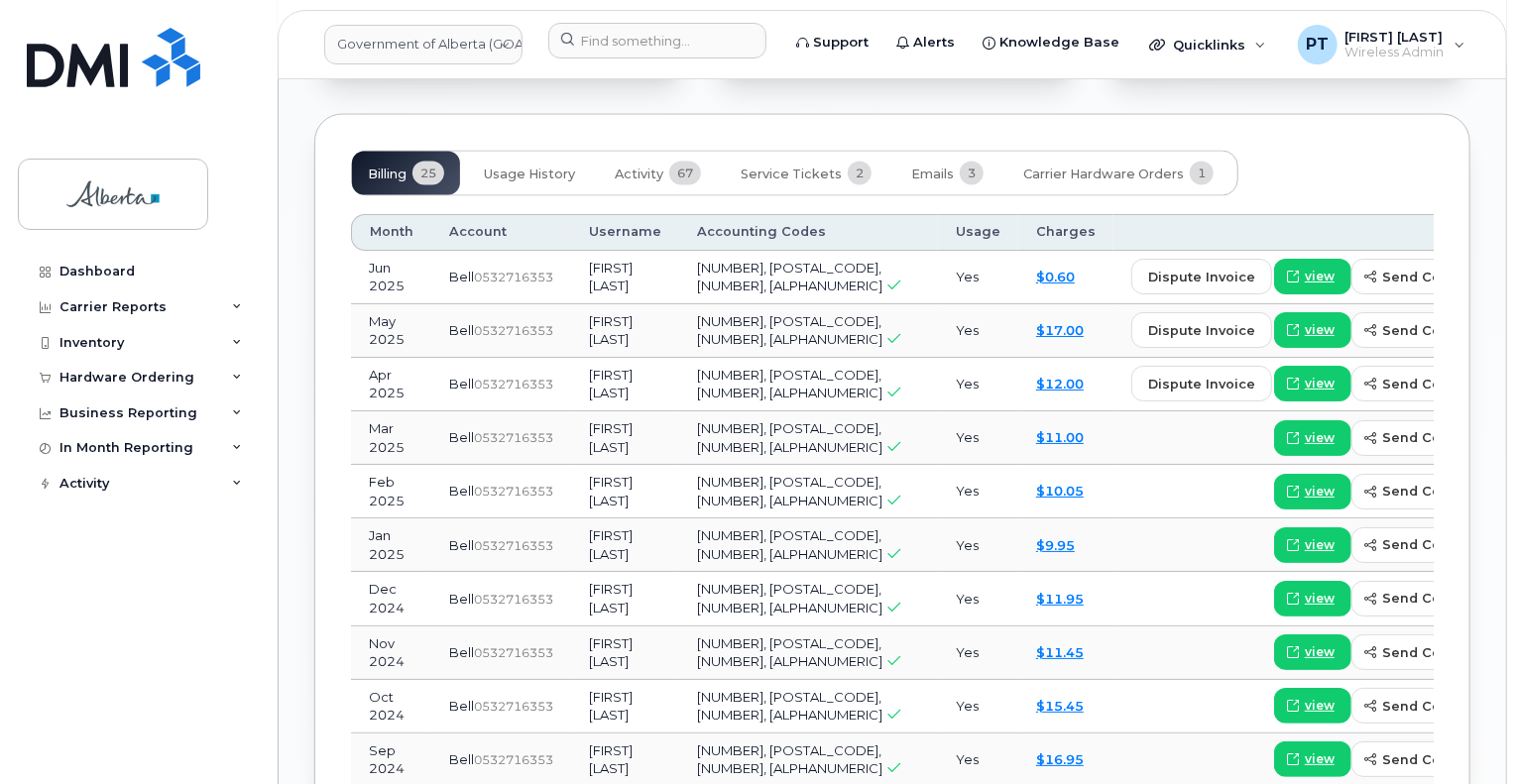 scroll, scrollTop: 1288, scrollLeft: 0, axis: vertical 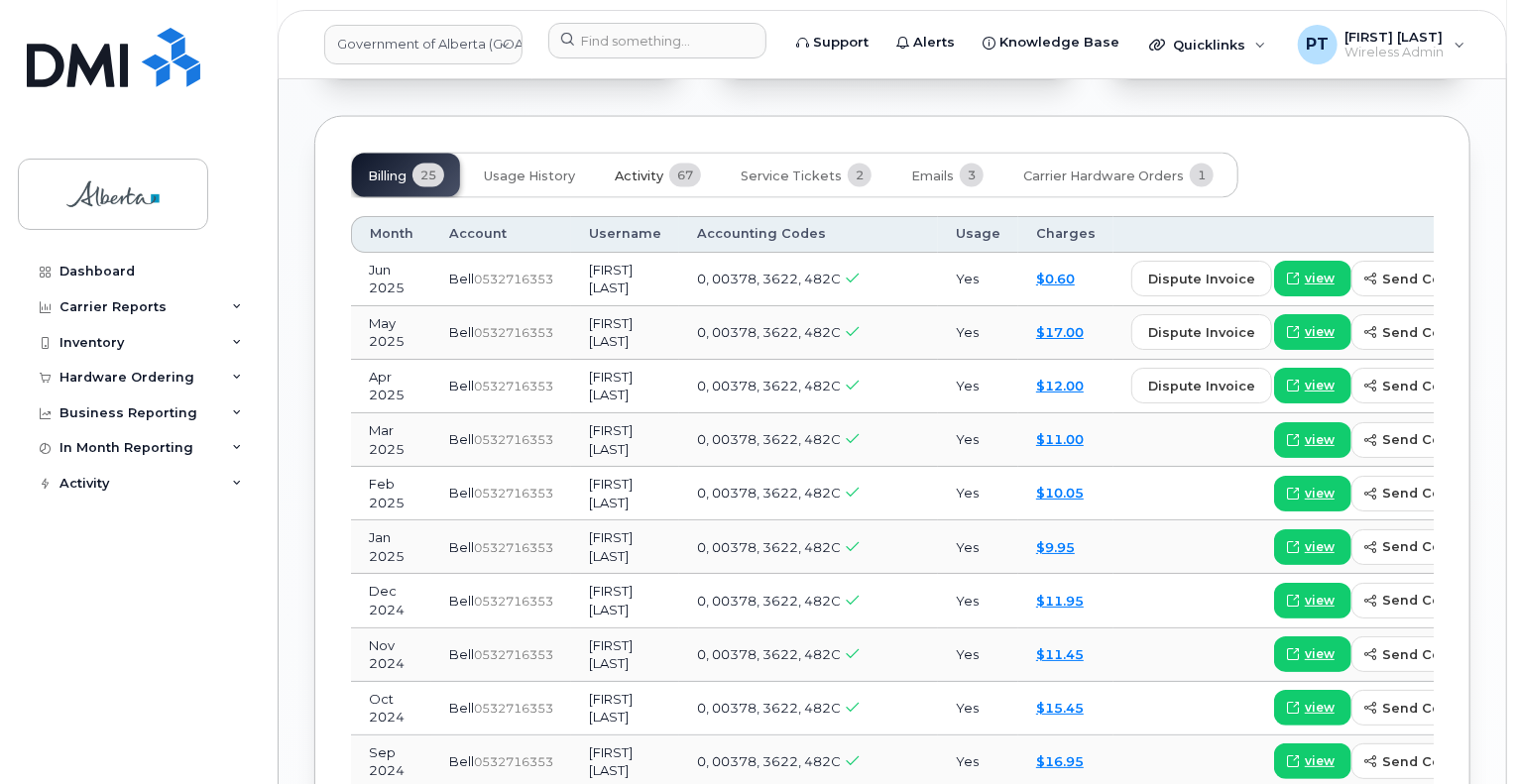 click on "Activity" at bounding box center [639, 176] 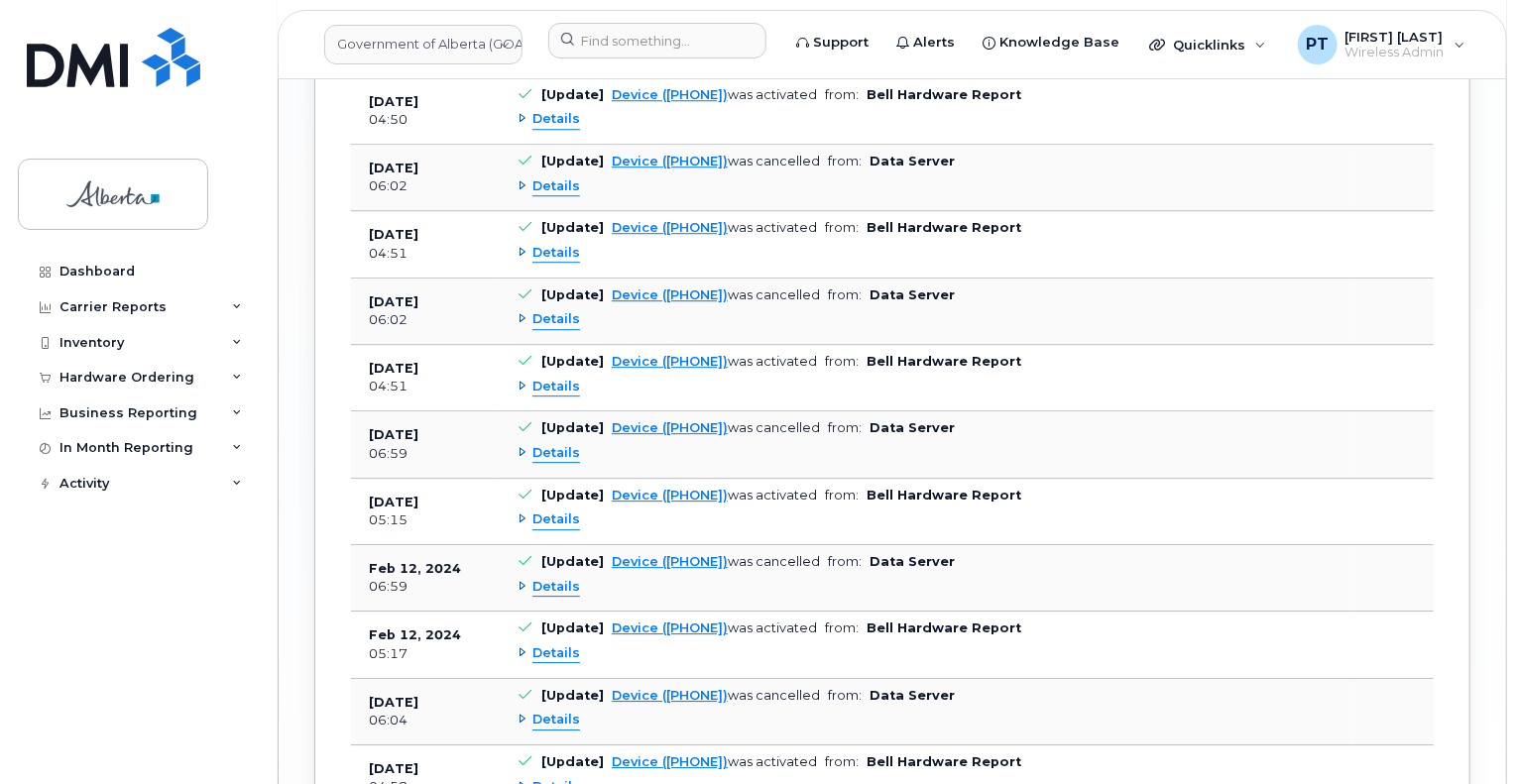 scroll, scrollTop: 3012, scrollLeft: 0, axis: vertical 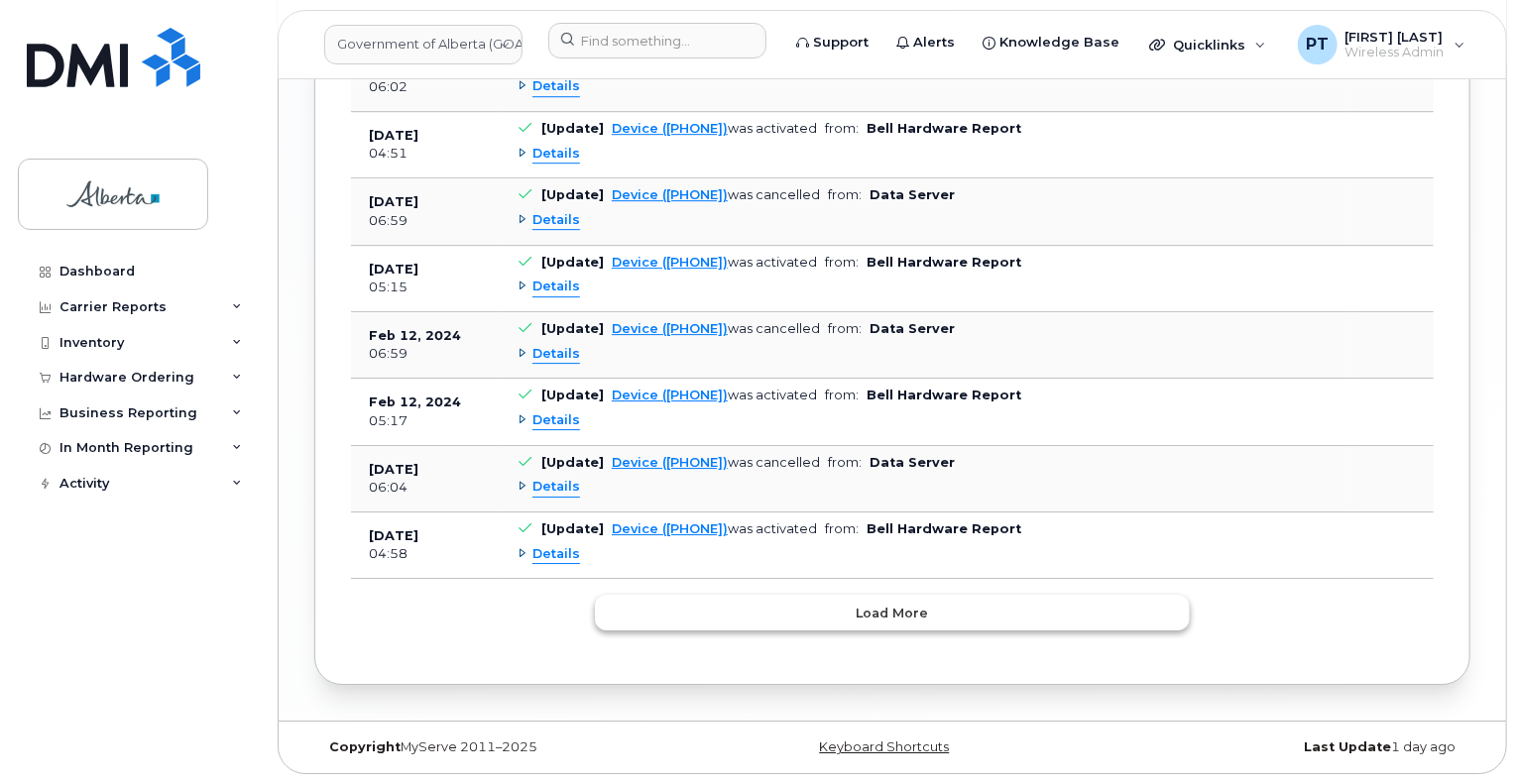 click on "Load more" at bounding box center (892, 613) 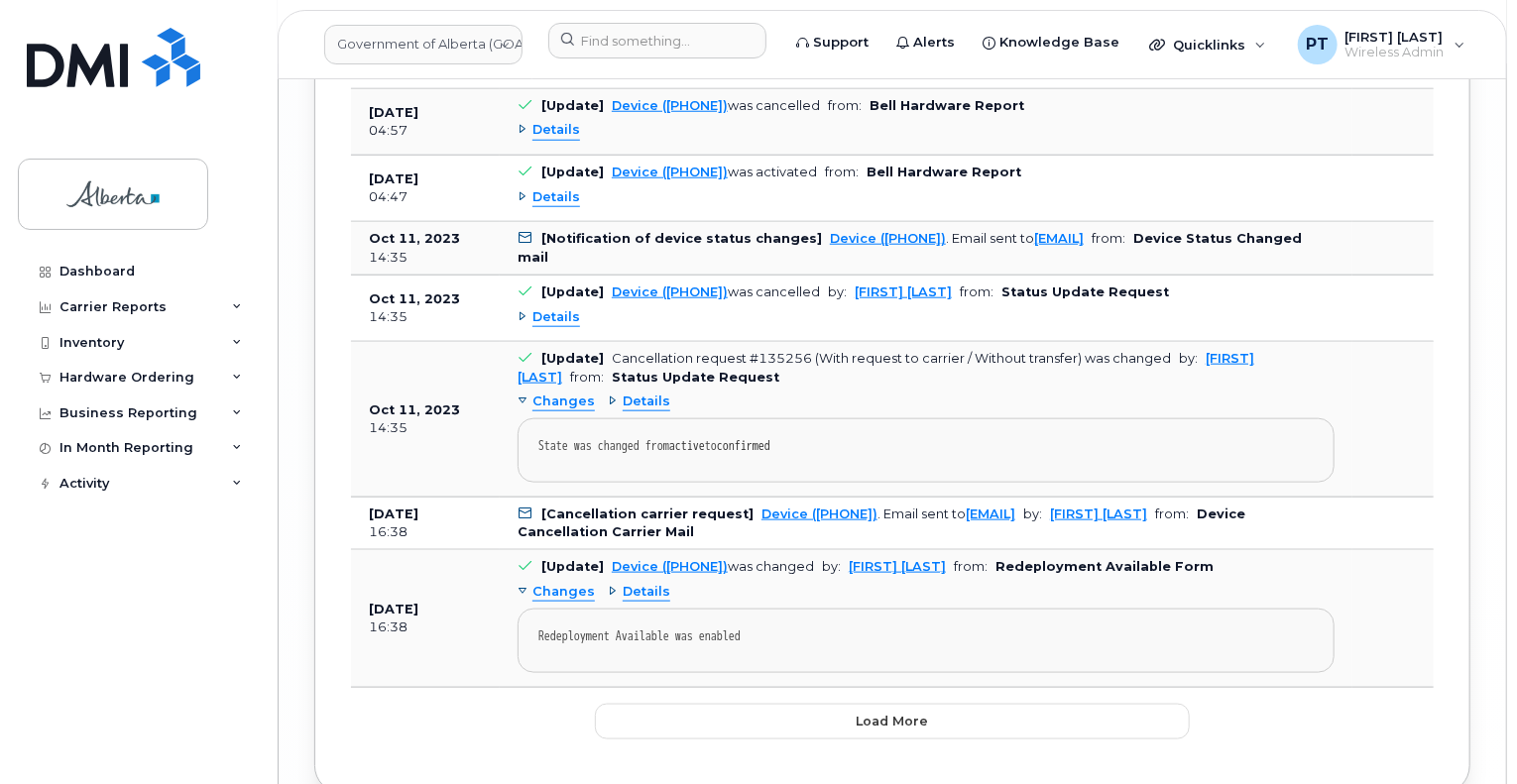 scroll, scrollTop: 4623, scrollLeft: 0, axis: vertical 